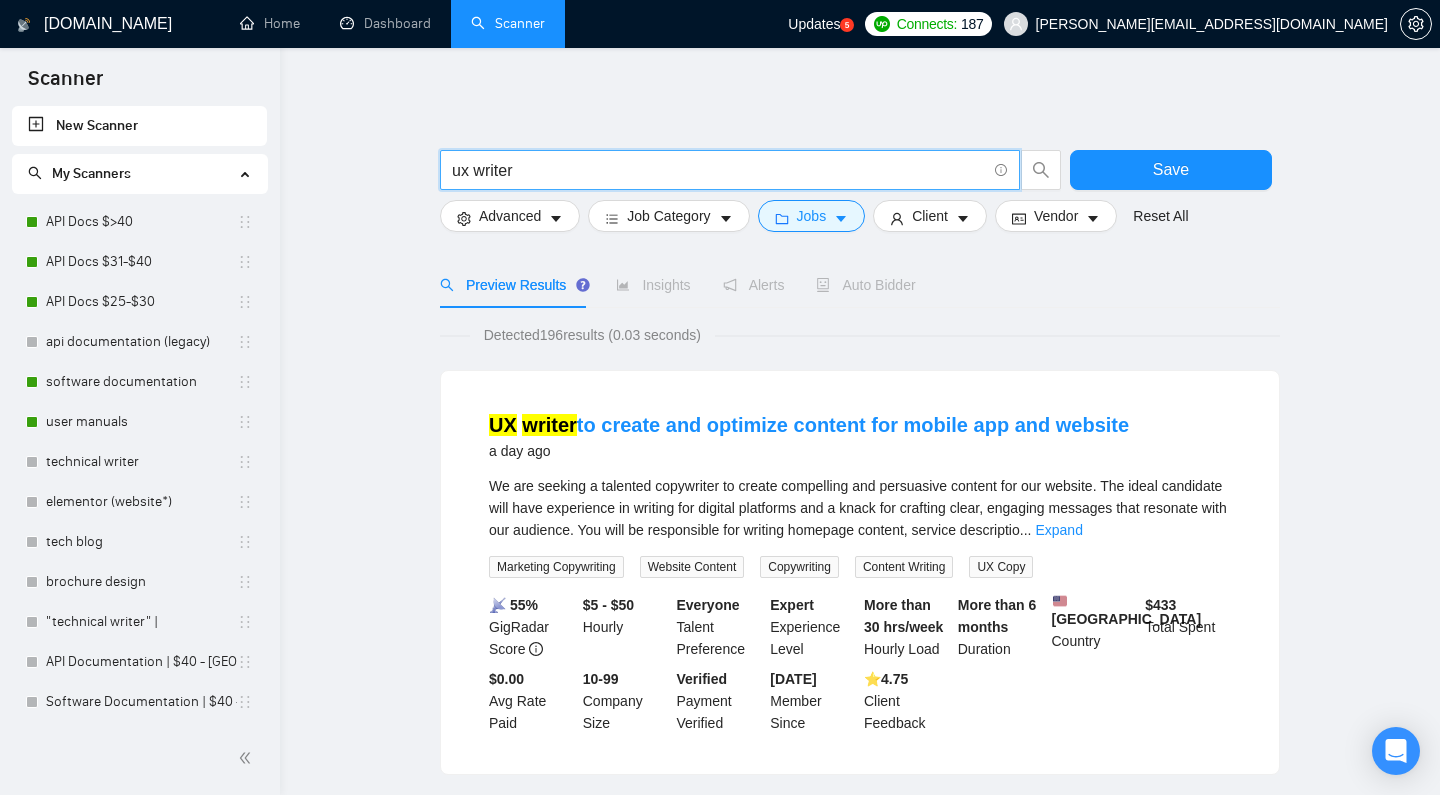 scroll, scrollTop: 0, scrollLeft: 0, axis: both 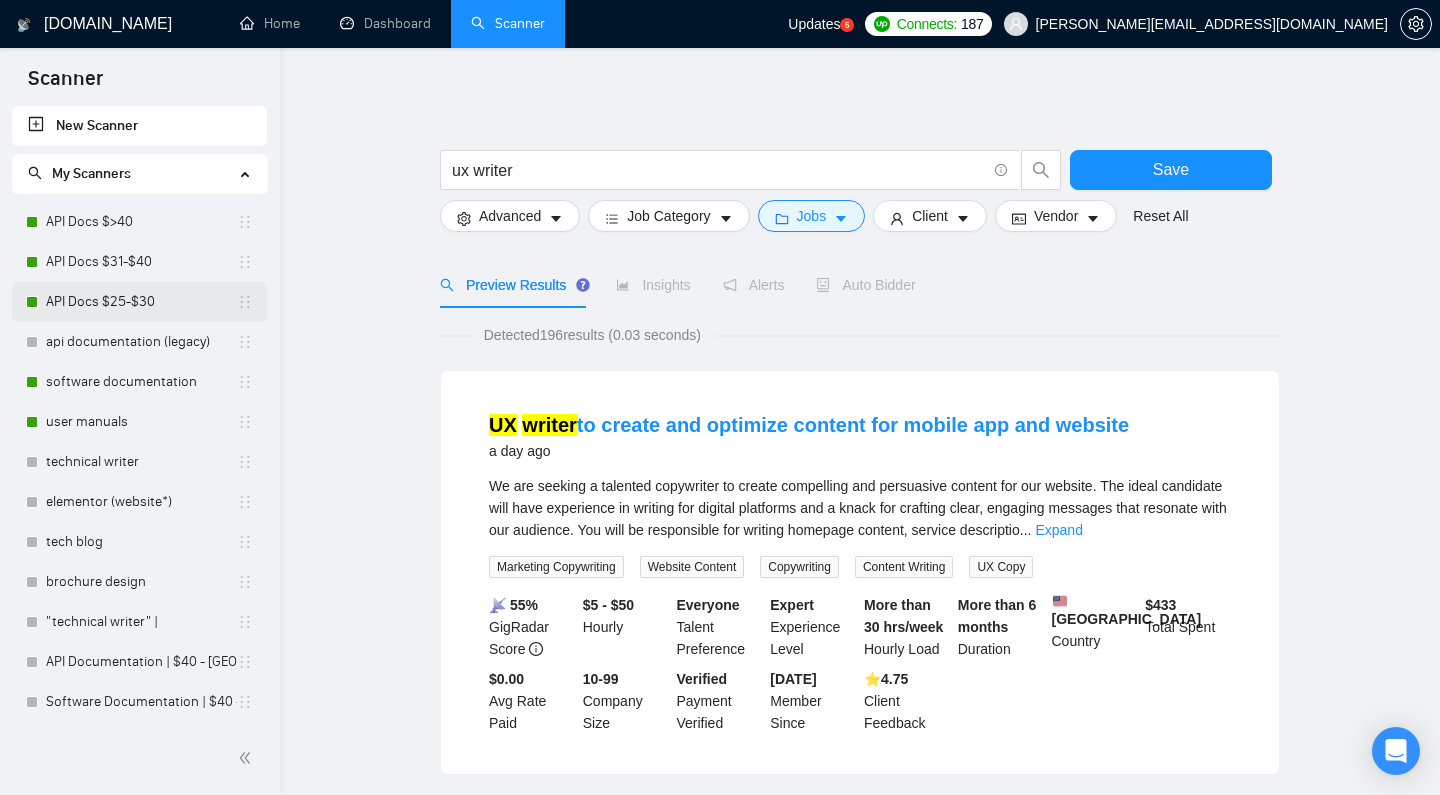 click on "API Docs $25-$30" at bounding box center (141, 302) 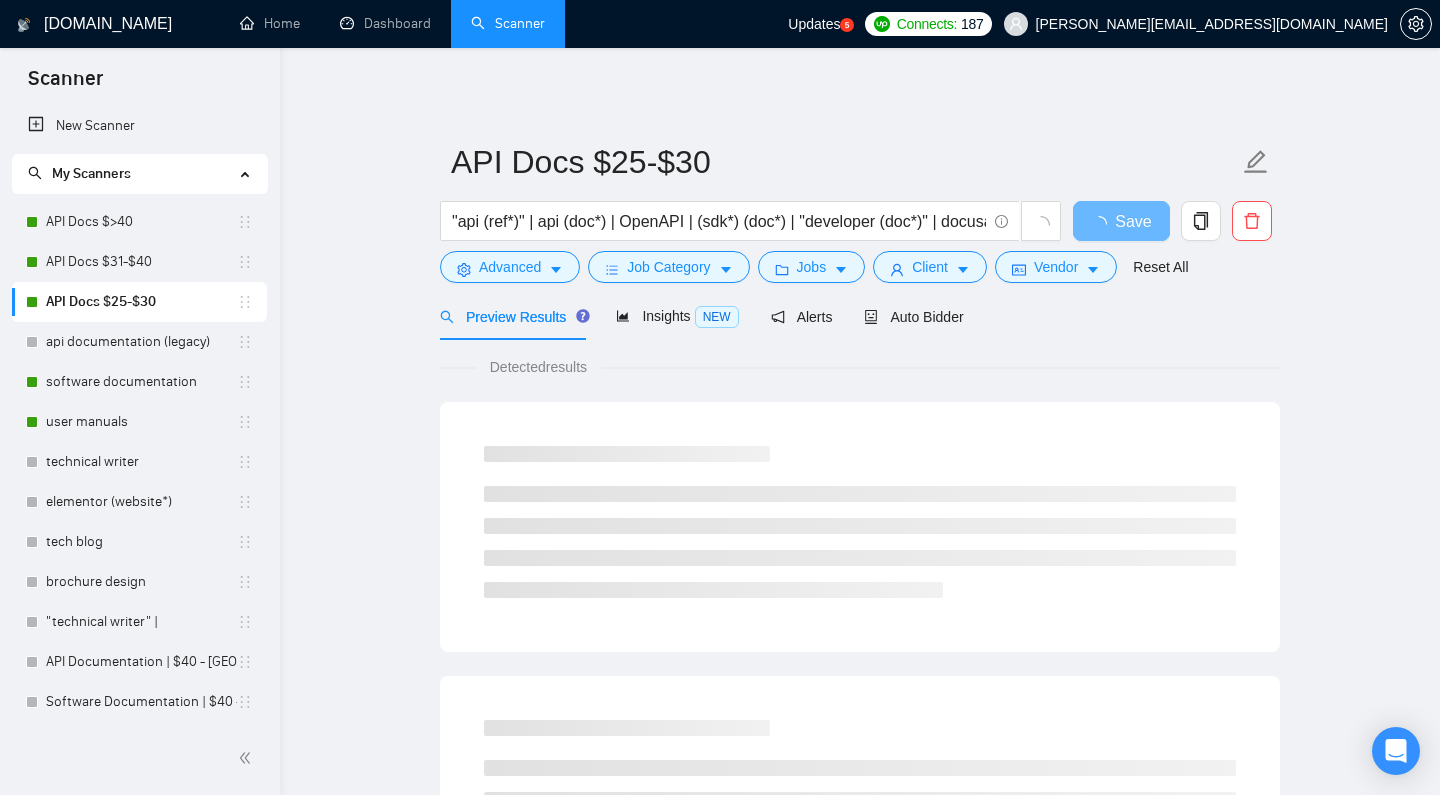 click on "API Docs $25-$30 "api (ref*)" | api (doc*) | OpenAPI | (sdk*) (doc*) | "developer (doc*)" | docusaurus | mintlify | gitbook Save Advanced   Job Category   Jobs   Client   Vendor   Reset All Preview Results Insights NEW Alerts Auto Bidder Detected   results" at bounding box center [860, 914] 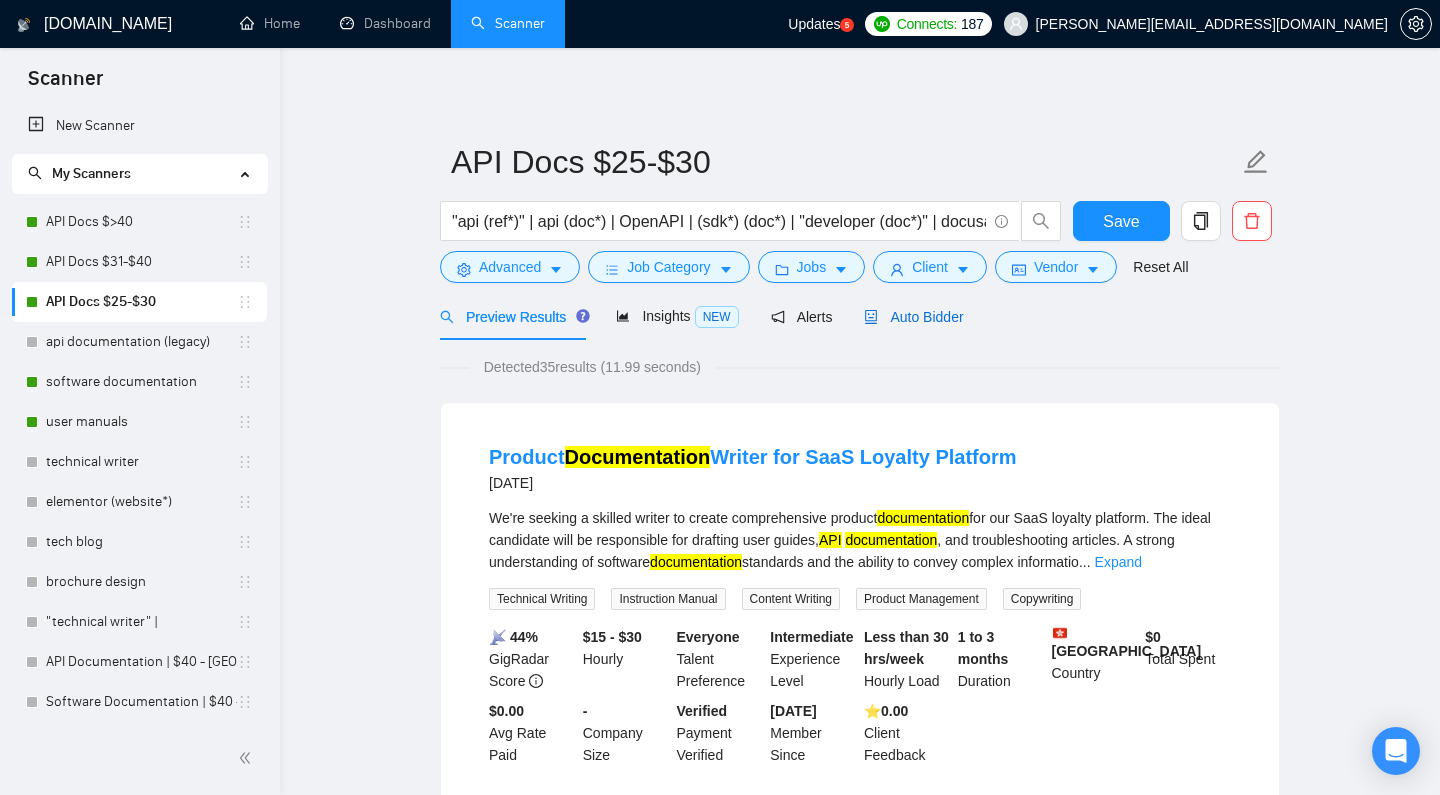 click on "Auto Bidder" at bounding box center (913, 317) 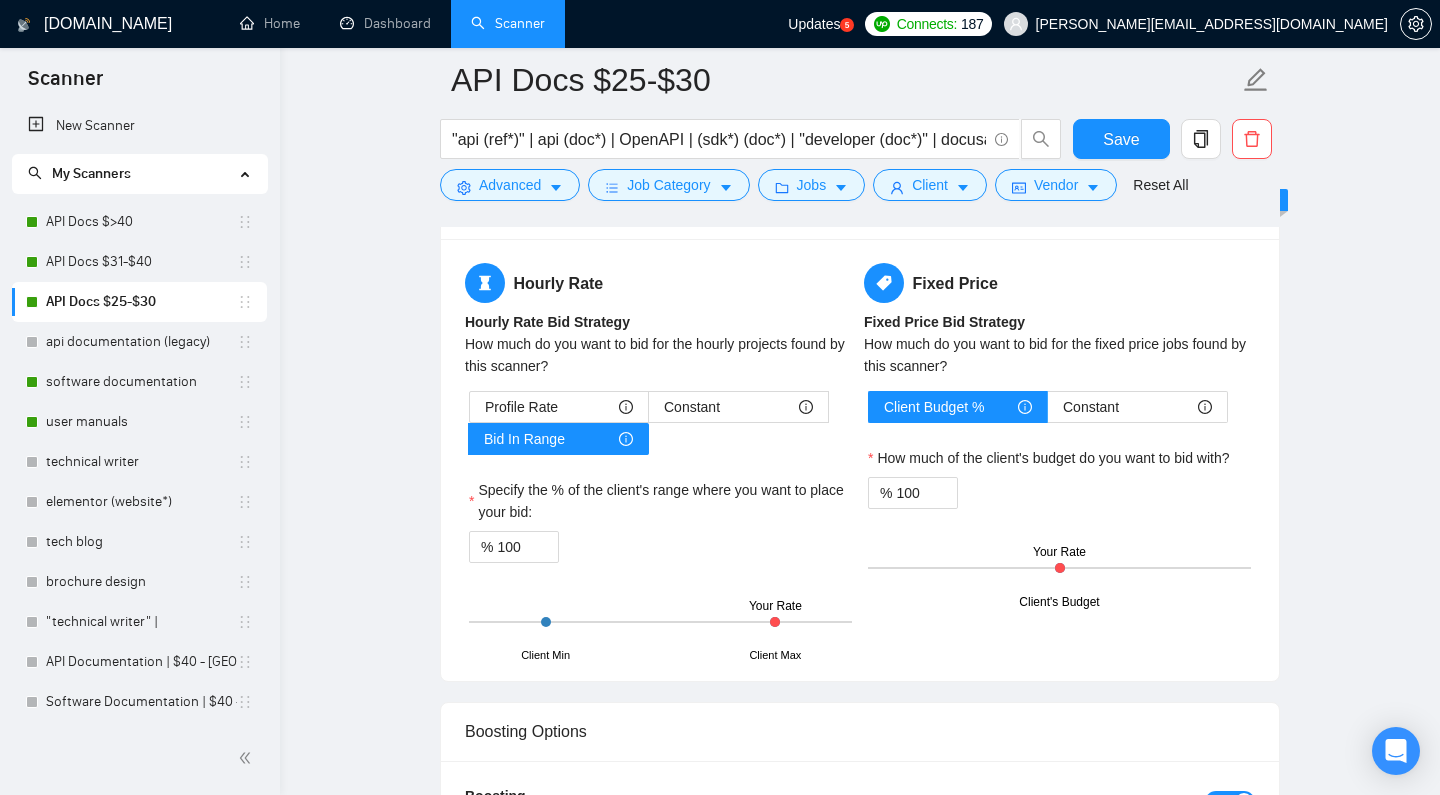scroll, scrollTop: 2329, scrollLeft: 0, axis: vertical 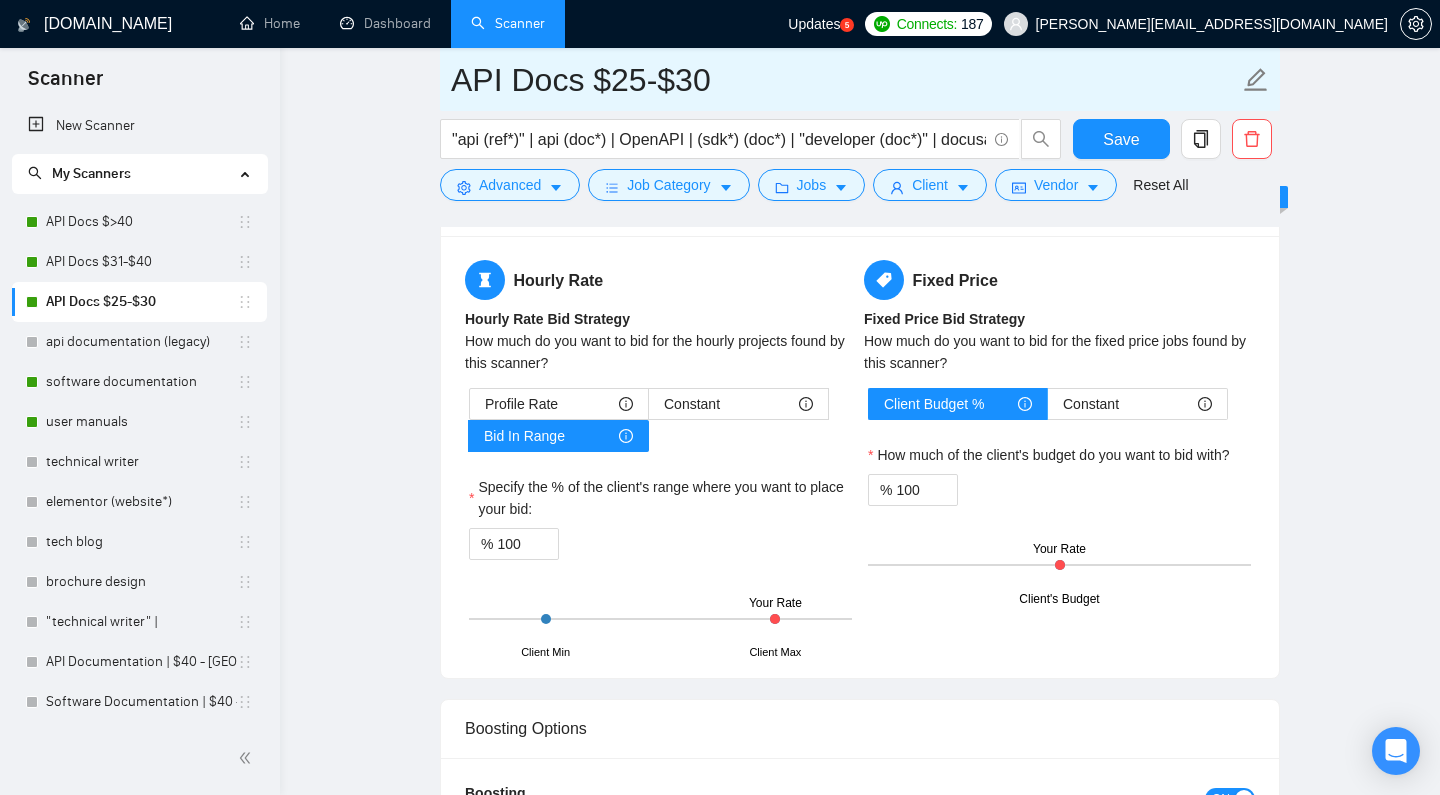 drag, startPoint x: 611, startPoint y: 78, endPoint x: 714, endPoint y: 74, distance: 103.077644 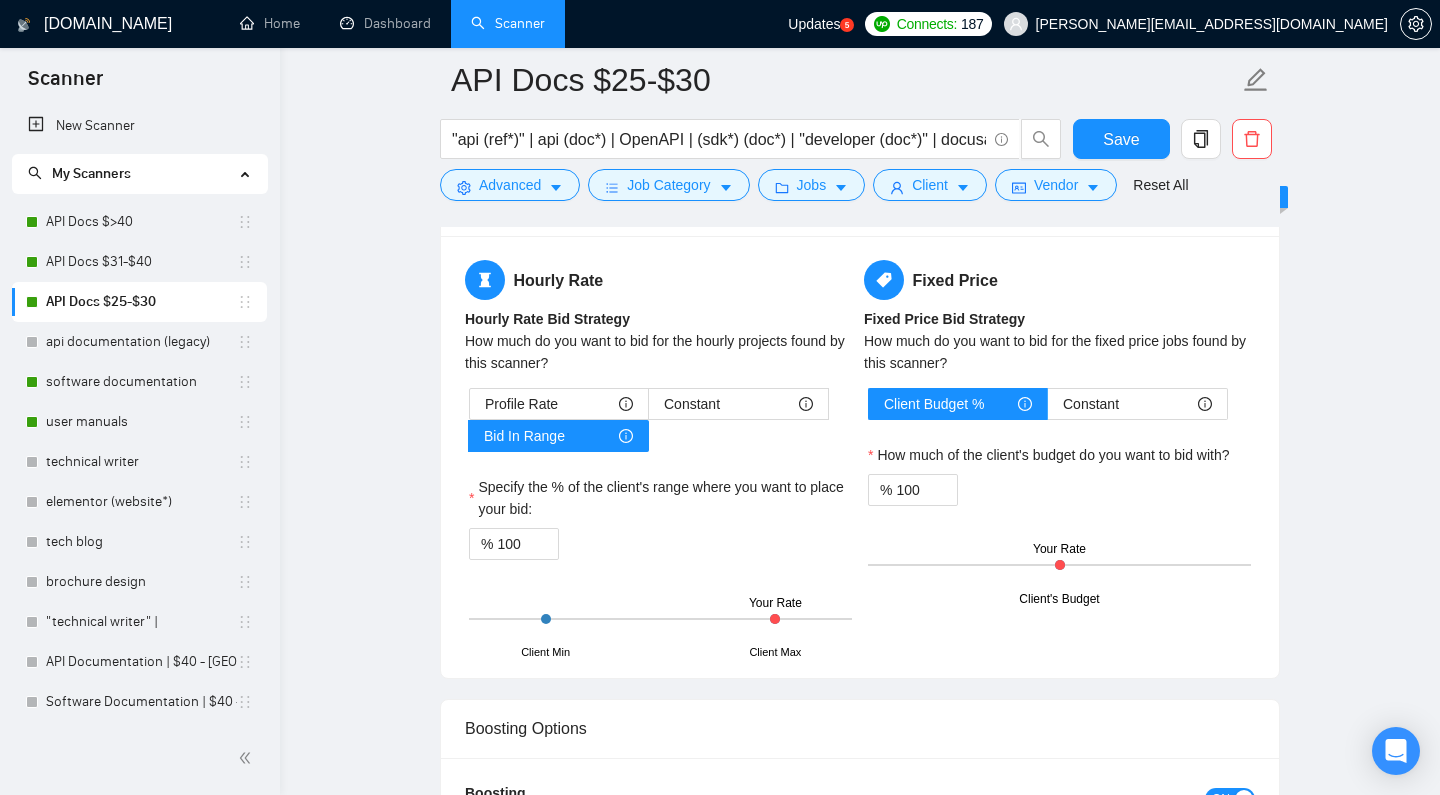 click on "Hourly Rate" at bounding box center (660, 280) 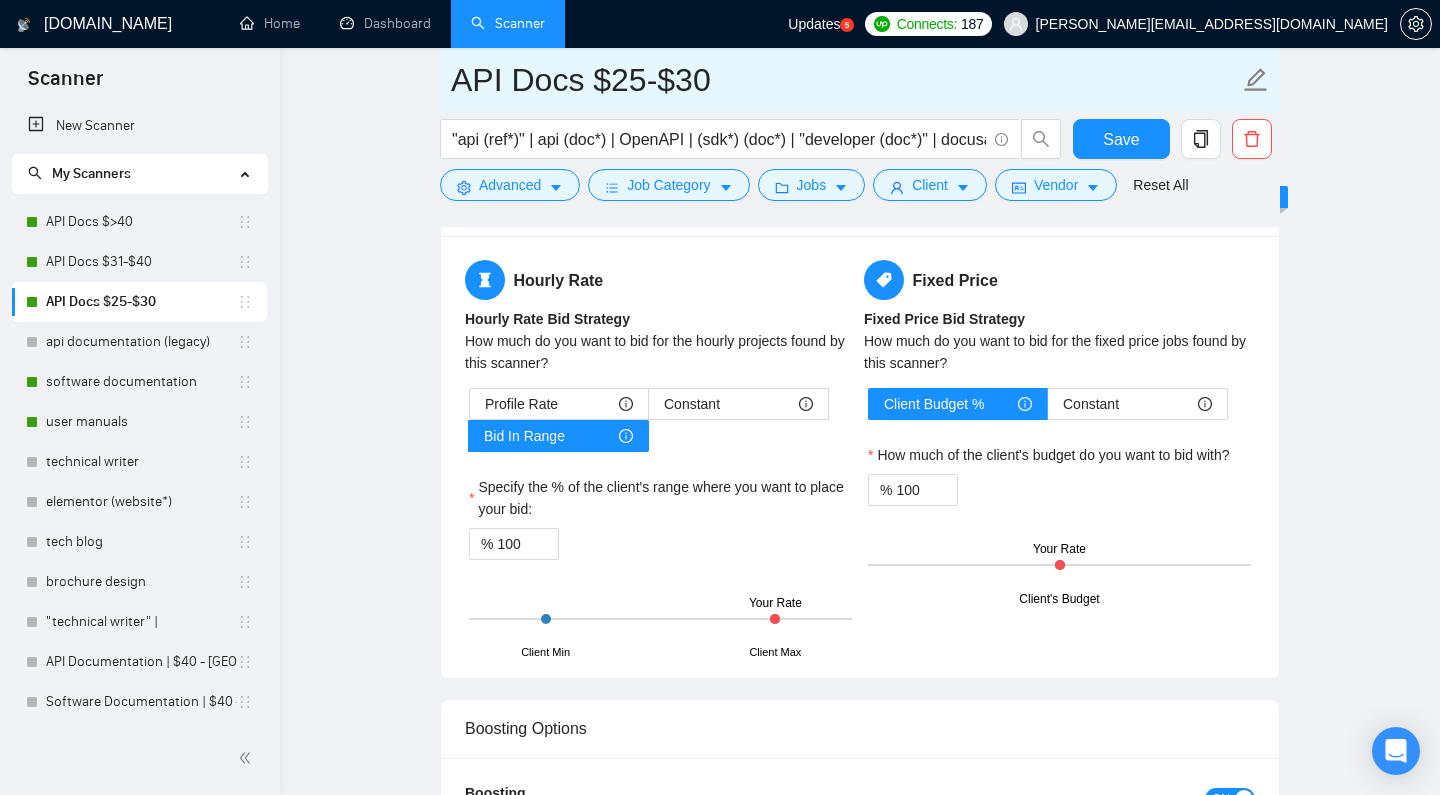 drag, startPoint x: 684, startPoint y: 77, endPoint x: 716, endPoint y: 73, distance: 32.24903 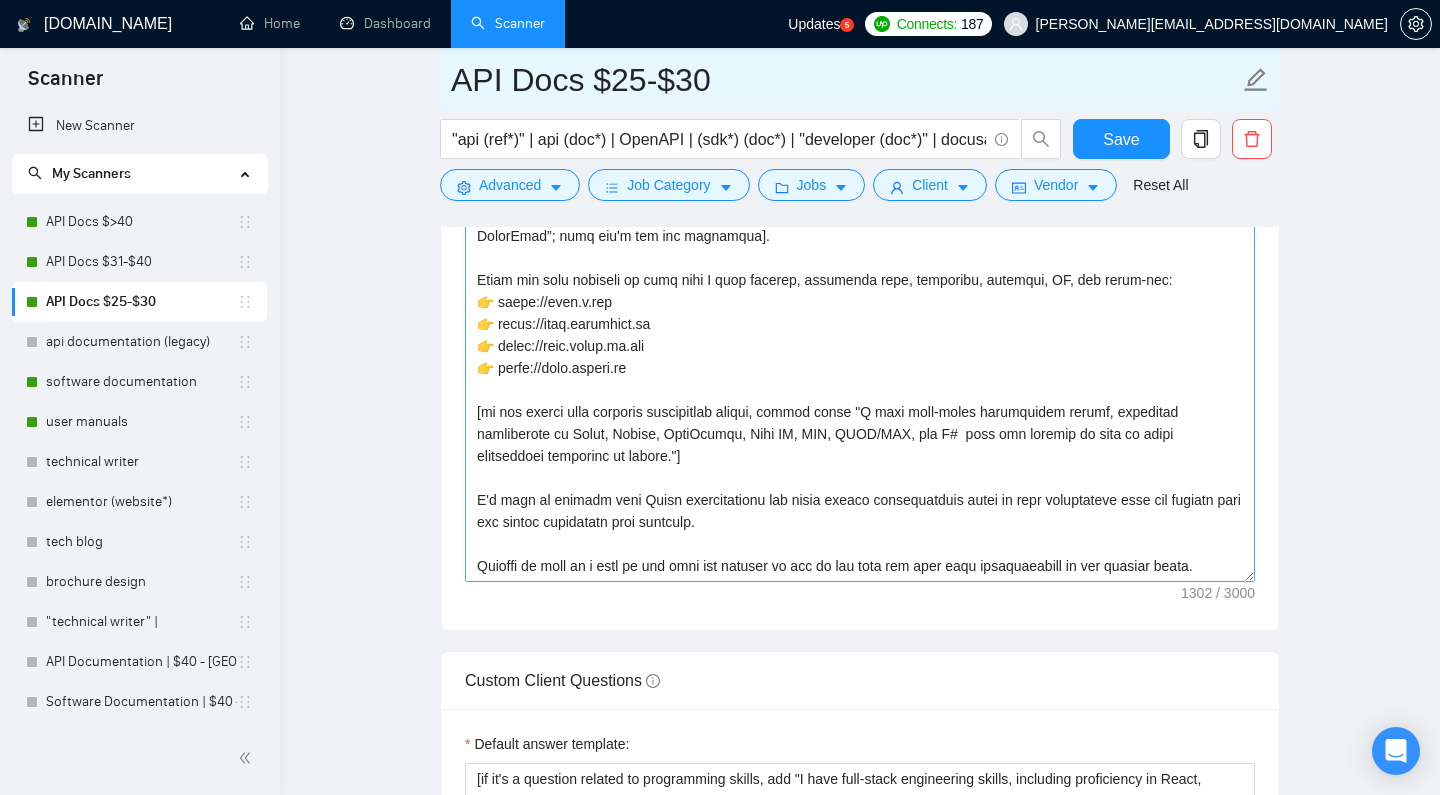 scroll, scrollTop: 1511, scrollLeft: 0, axis: vertical 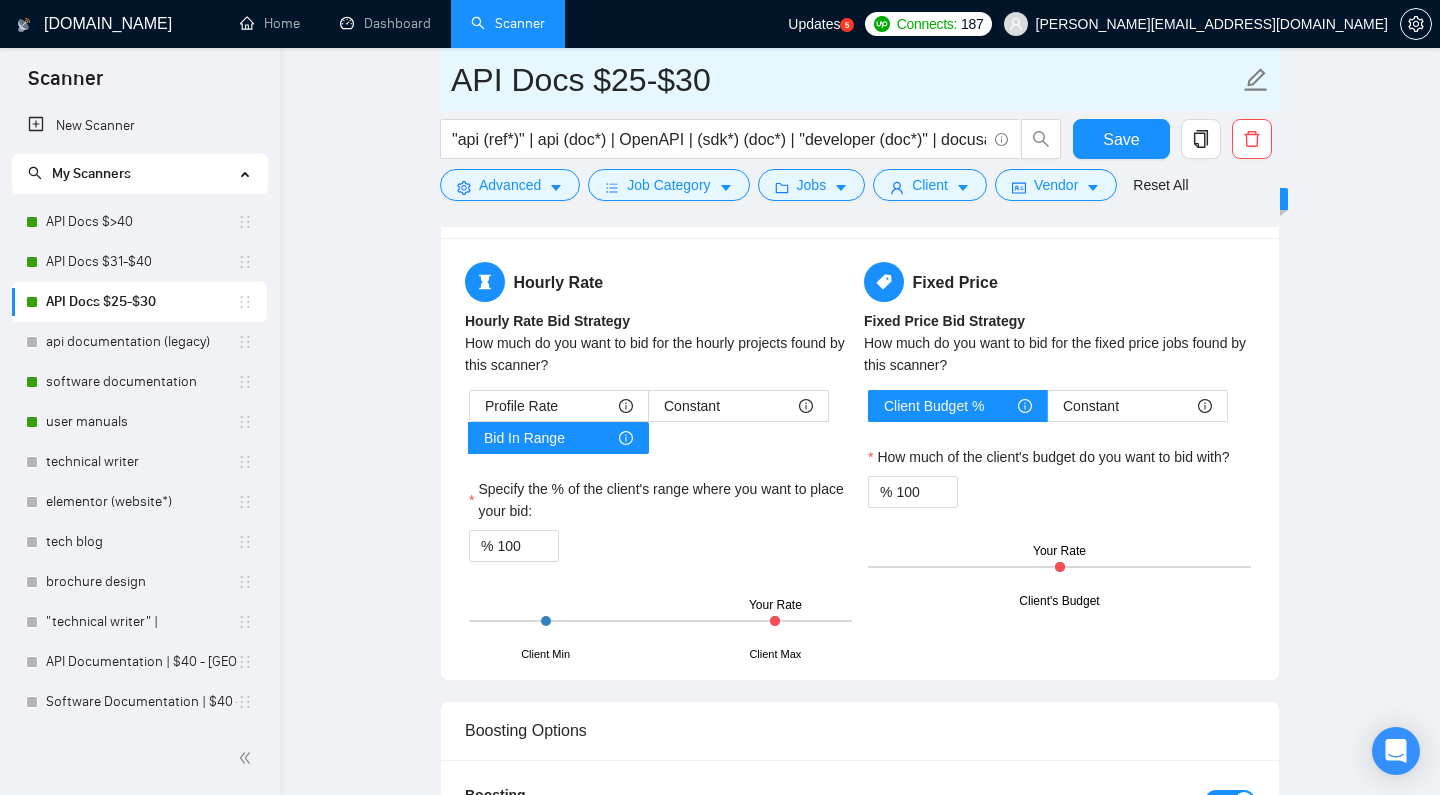 click on "API Docs $25-$30" at bounding box center (845, 80) 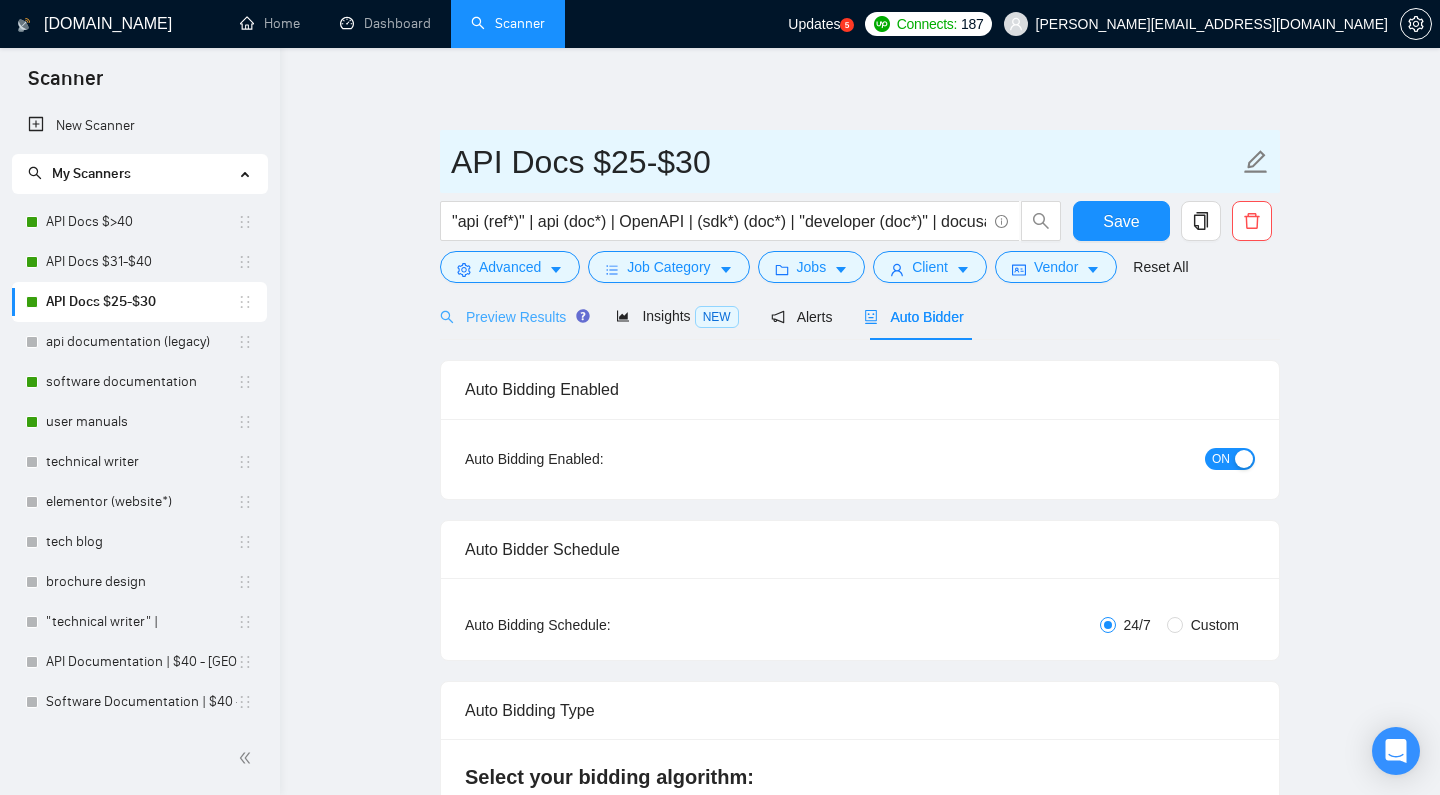 scroll, scrollTop: 0, scrollLeft: 0, axis: both 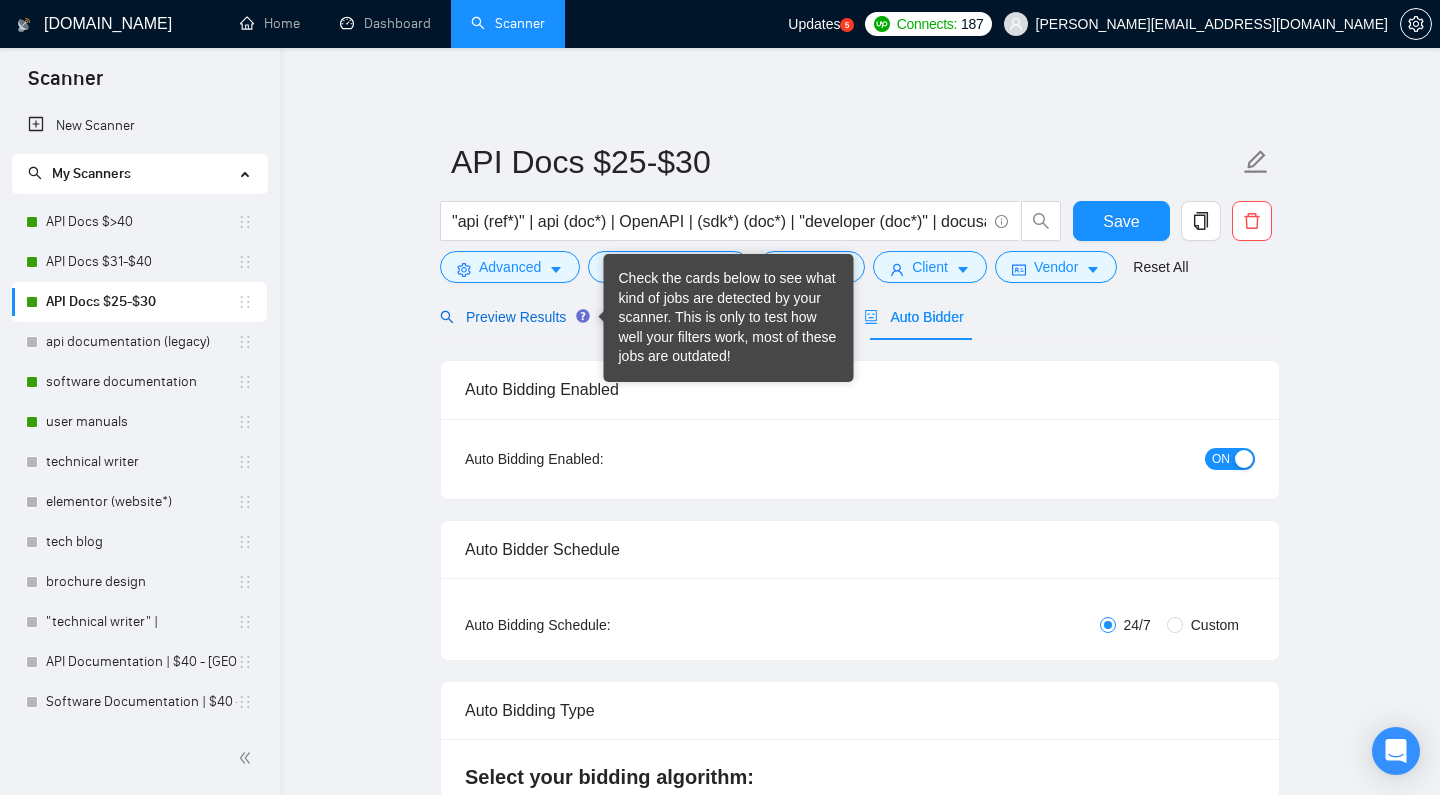 click on "Preview Results" at bounding box center (512, 317) 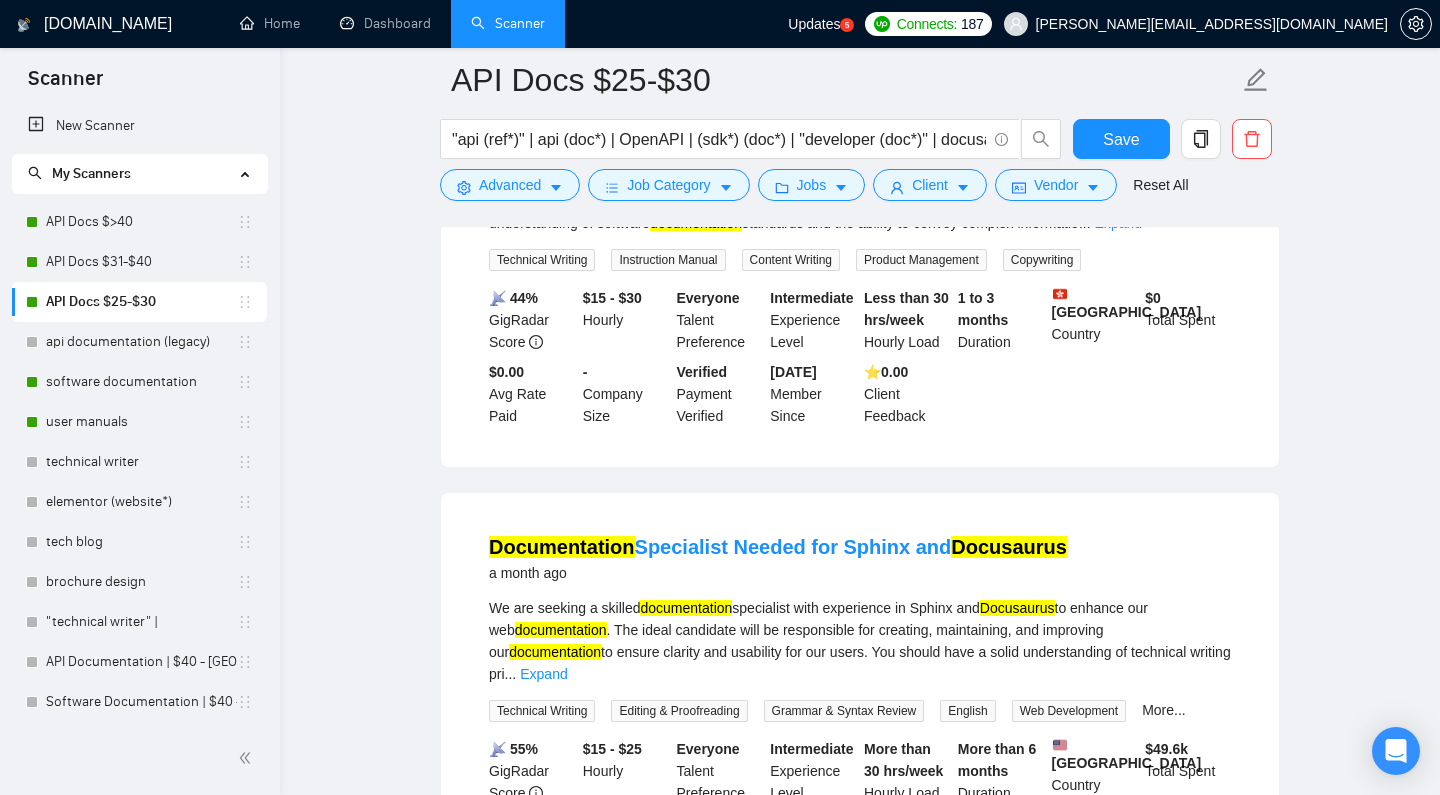 scroll, scrollTop: 357, scrollLeft: 0, axis: vertical 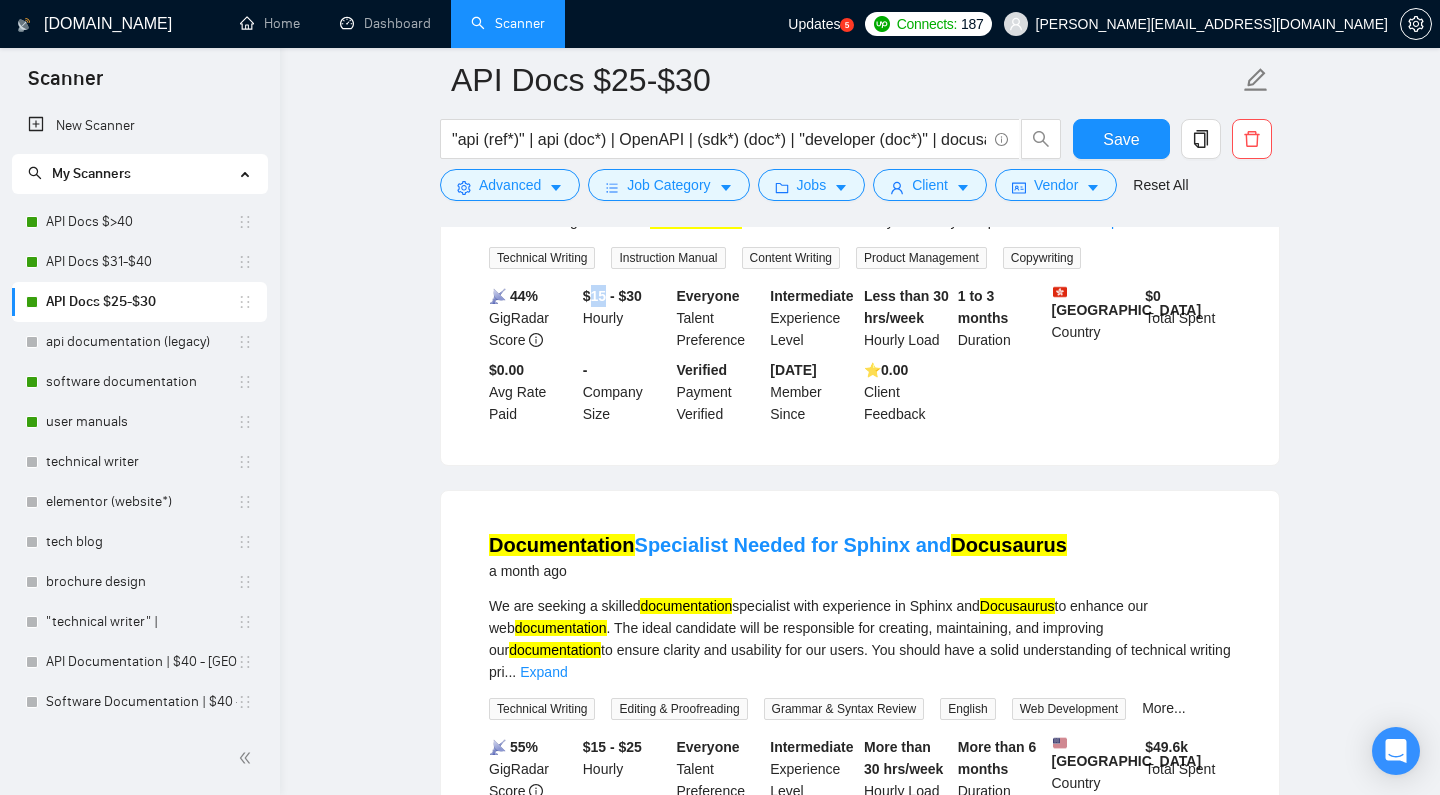 drag, startPoint x: 591, startPoint y: 299, endPoint x: 611, endPoint y: 297, distance: 20.09975 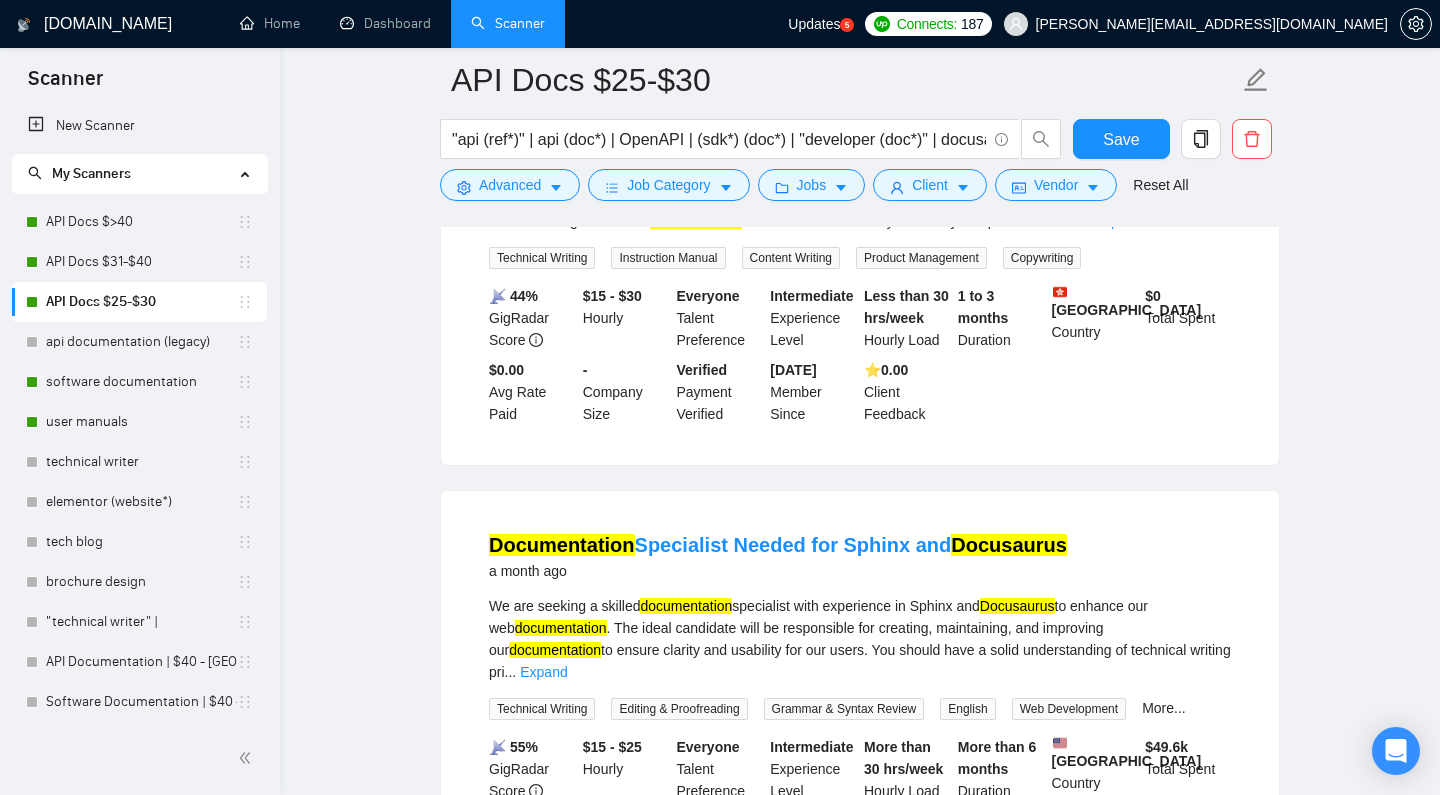 click on "$15 - $30" at bounding box center (612, 296) 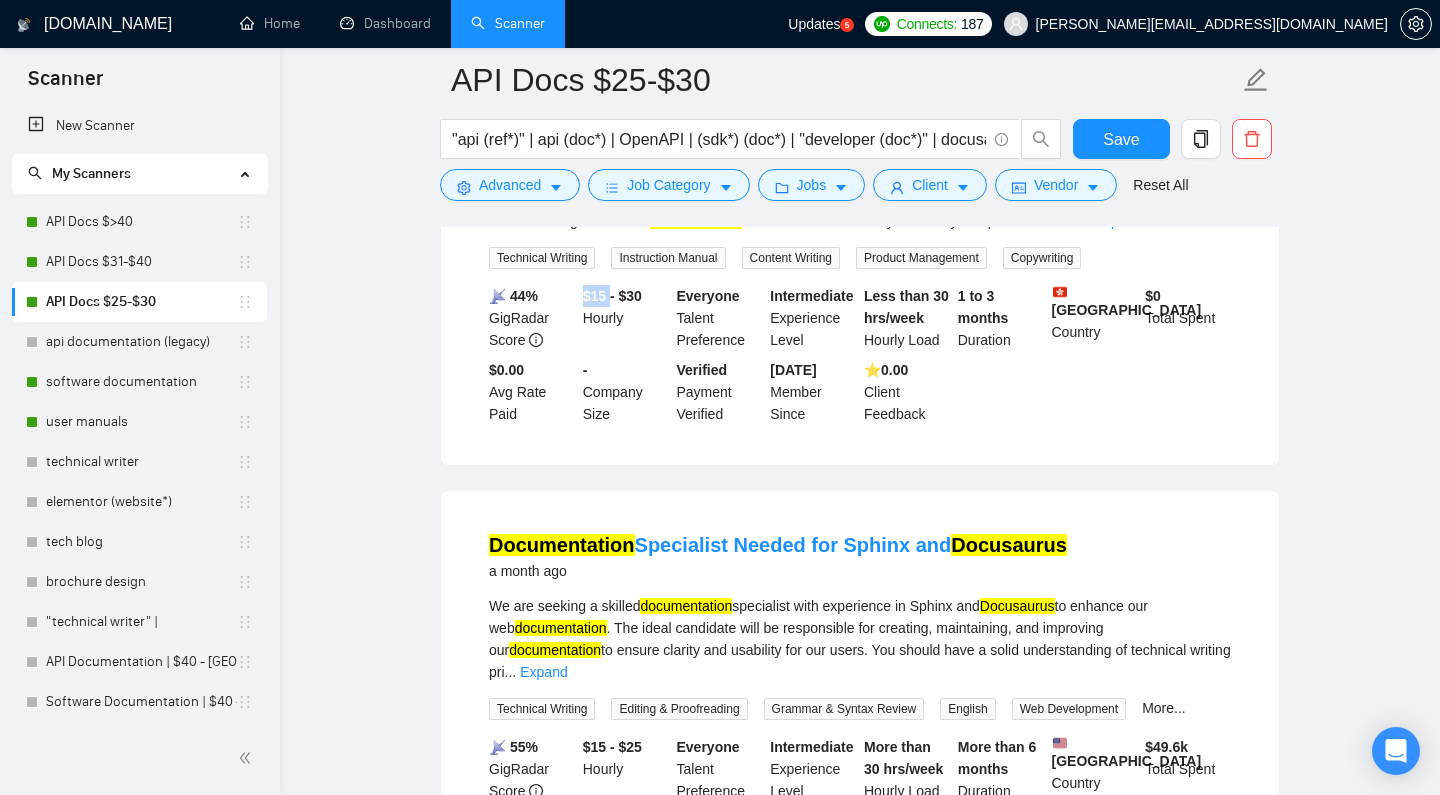 drag, startPoint x: 611, startPoint y: 286, endPoint x: 609, endPoint y: 310, distance: 24.083189 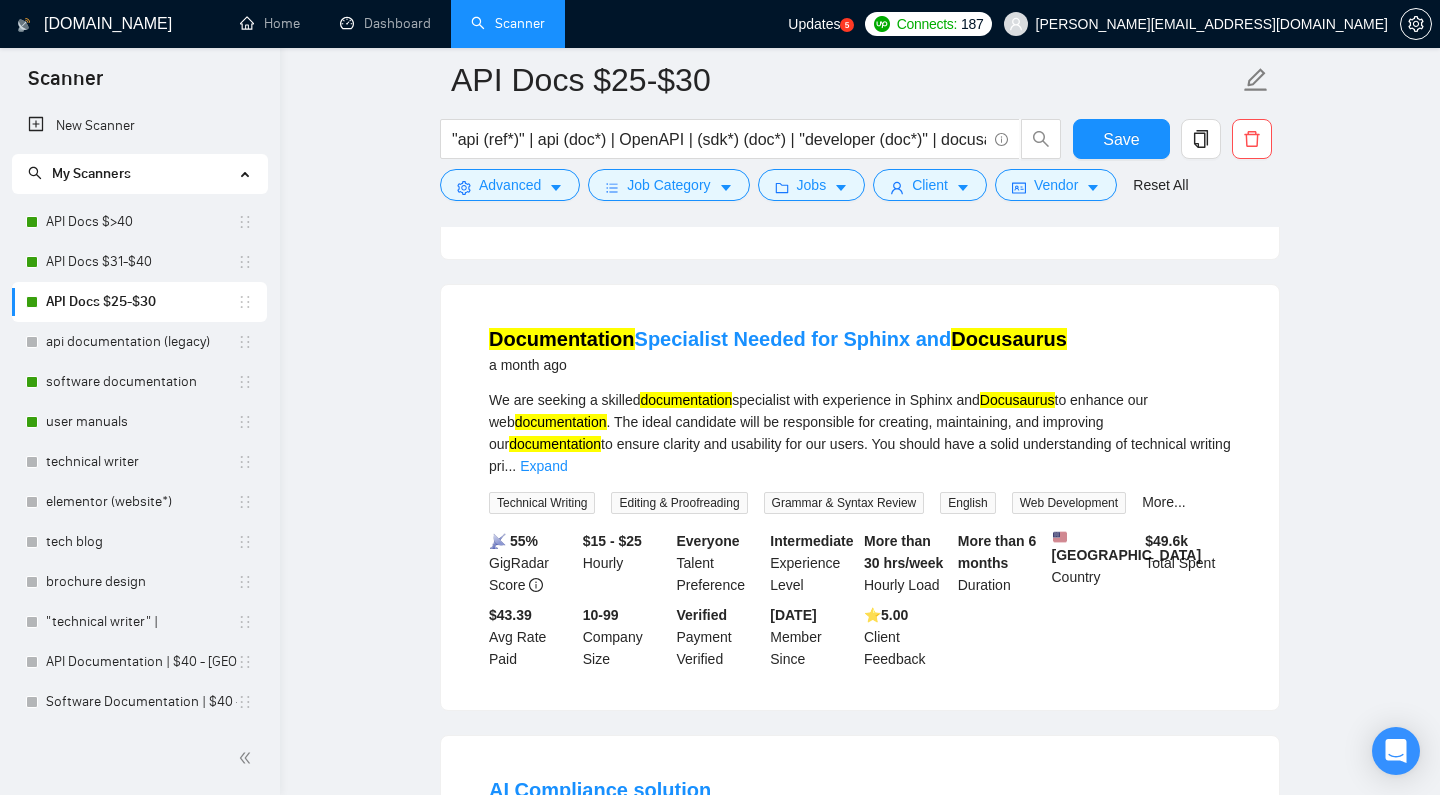scroll, scrollTop: 566, scrollLeft: 0, axis: vertical 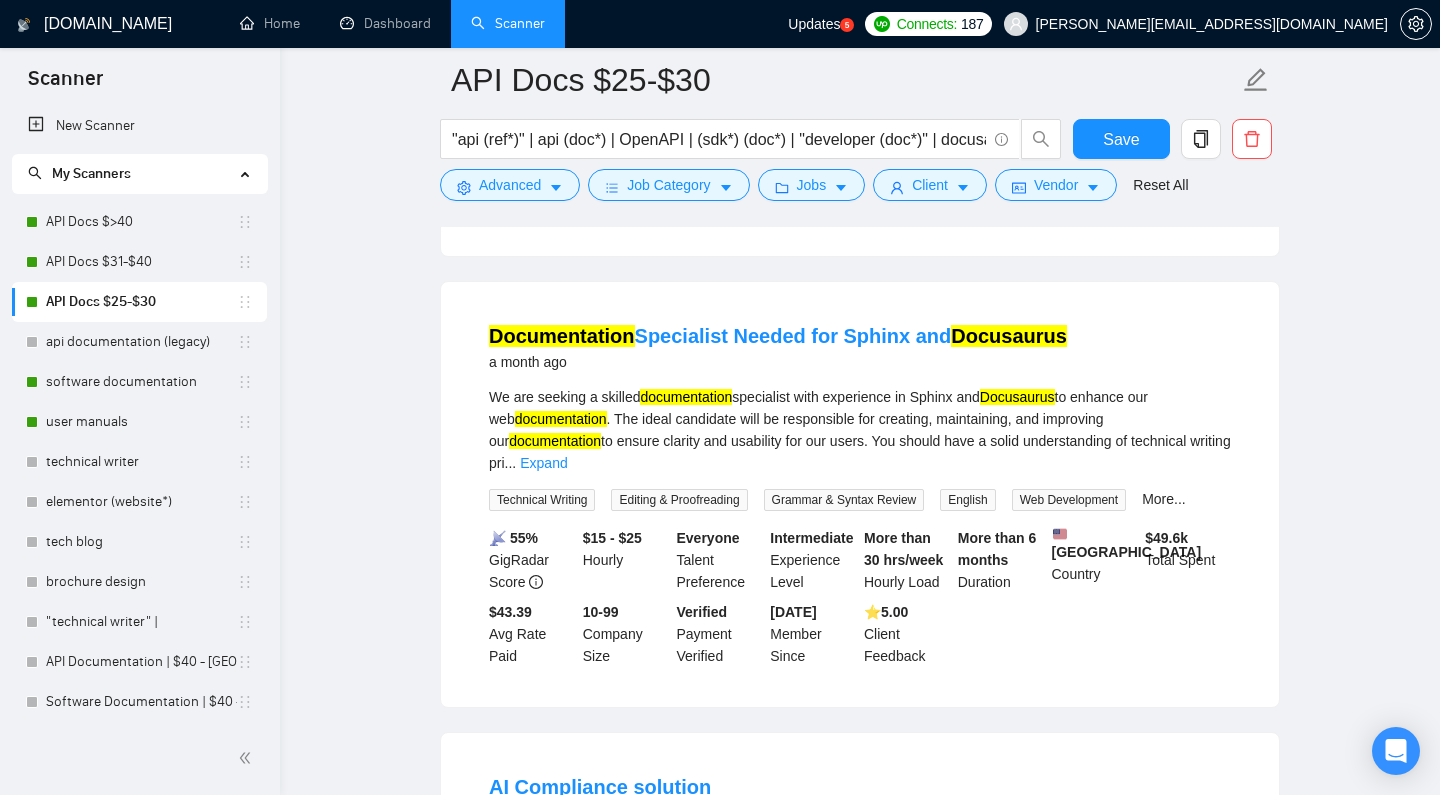 click on "$15 - $25" at bounding box center [612, 538] 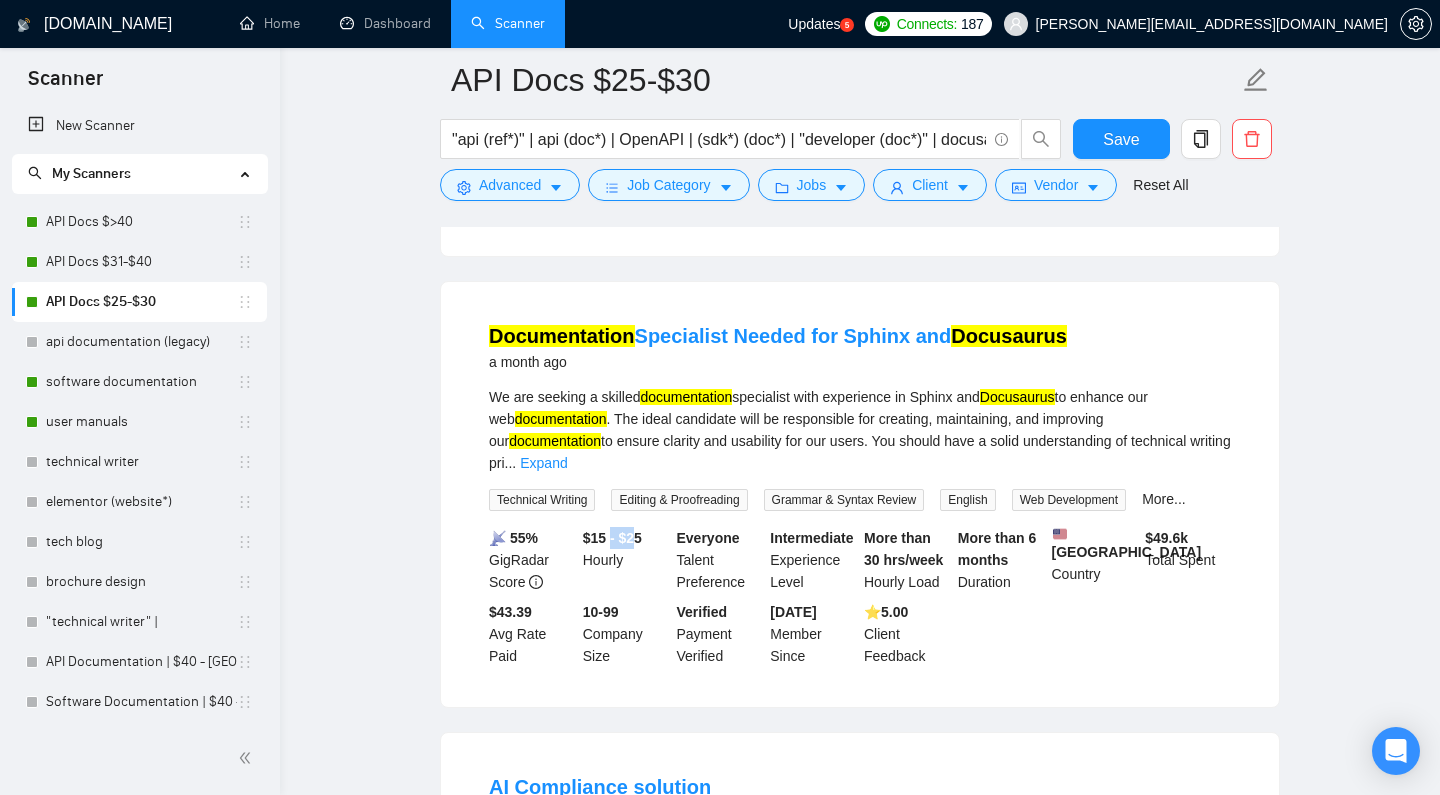 drag, startPoint x: 613, startPoint y: 522, endPoint x: 649, endPoint y: 519, distance: 36.124783 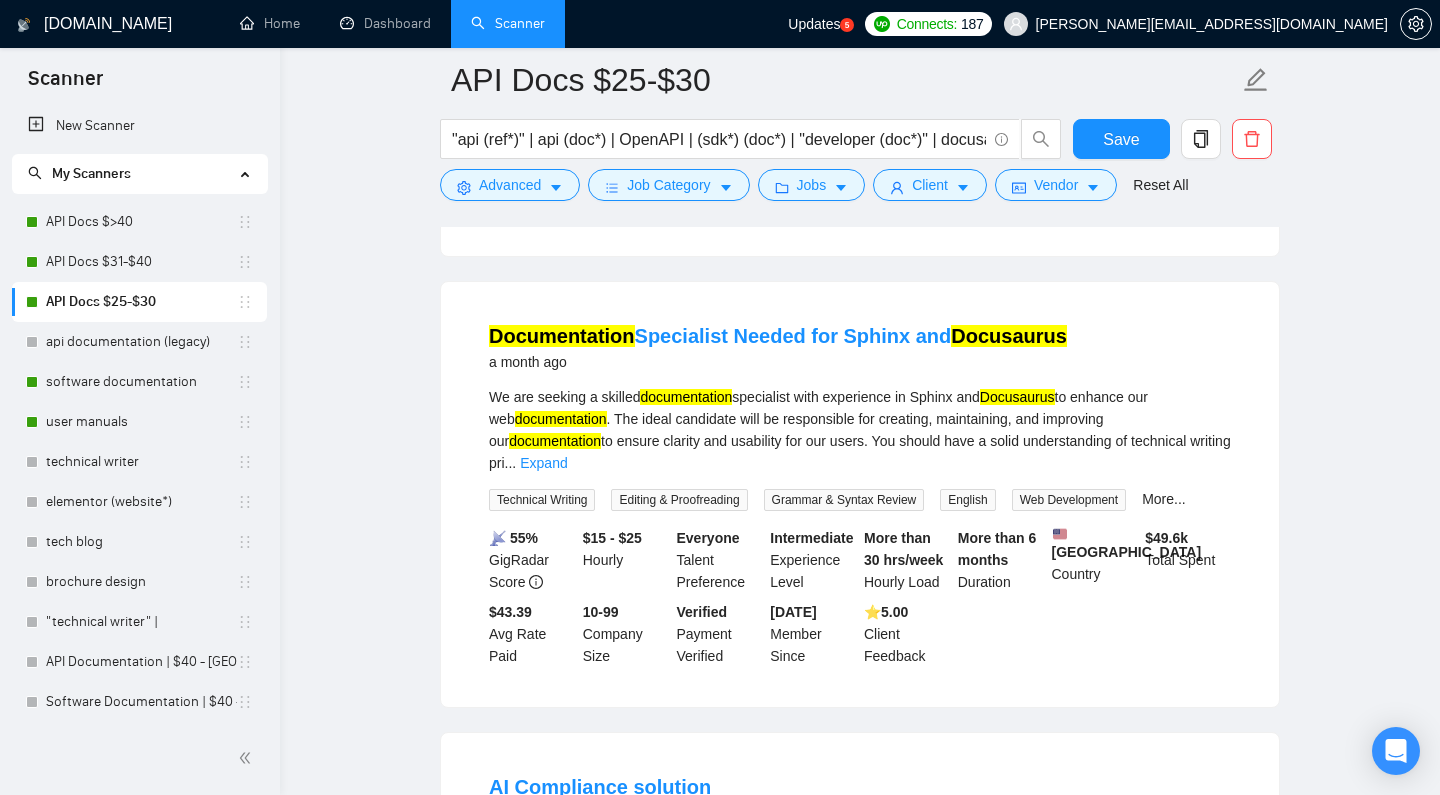 click on "$15 - $25" at bounding box center [612, 538] 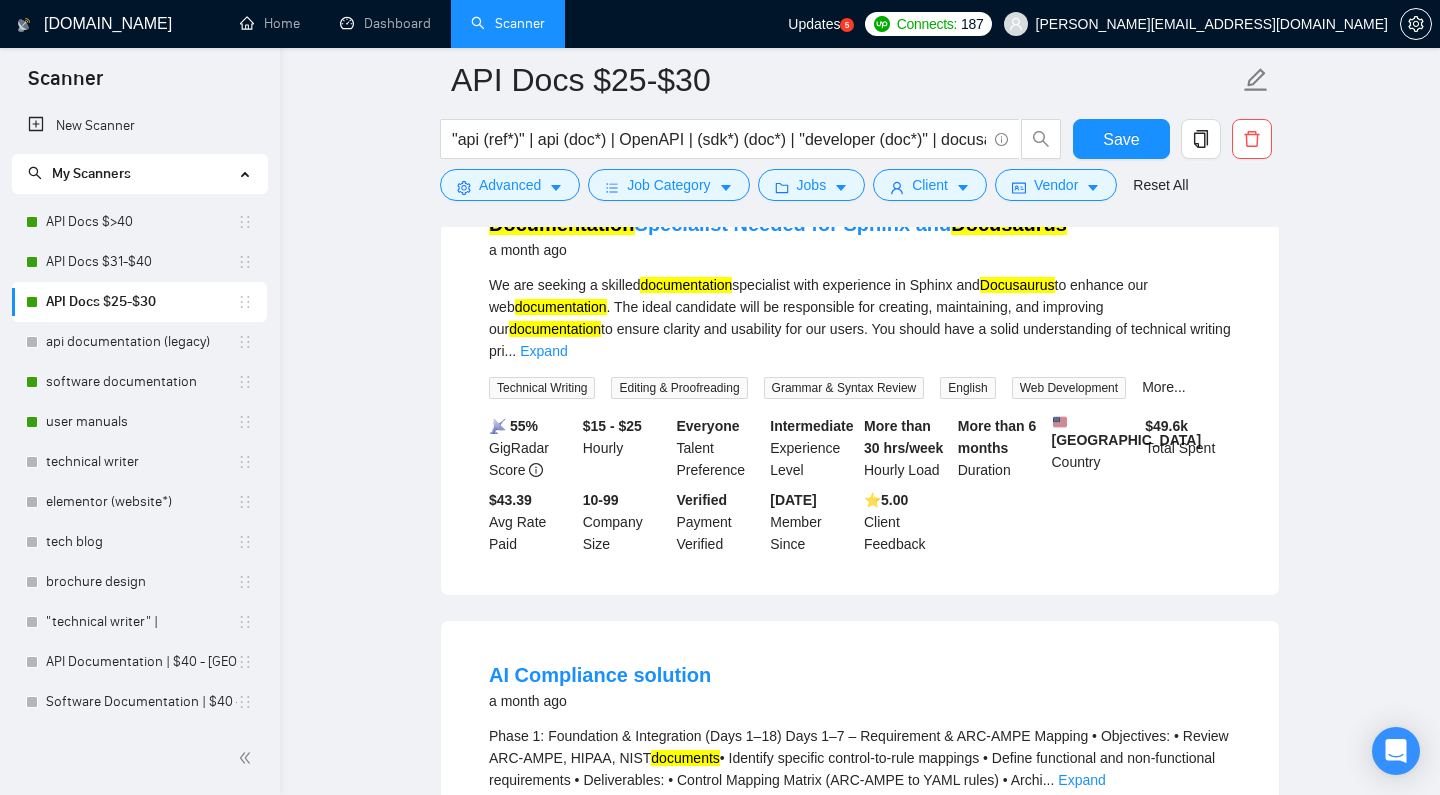 scroll, scrollTop: 654, scrollLeft: 0, axis: vertical 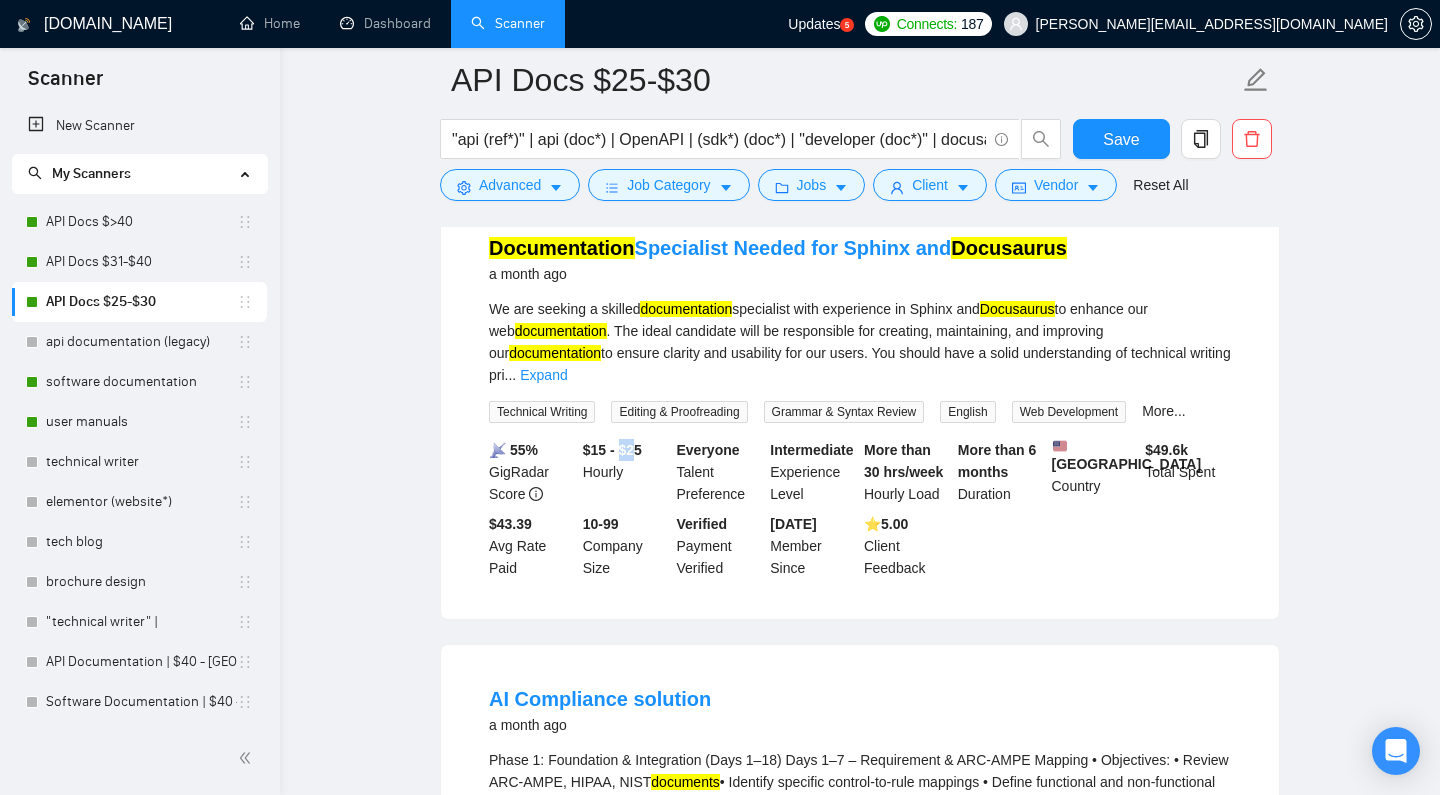 drag, startPoint x: 646, startPoint y: 429, endPoint x: 624, endPoint y: 431, distance: 22.090721 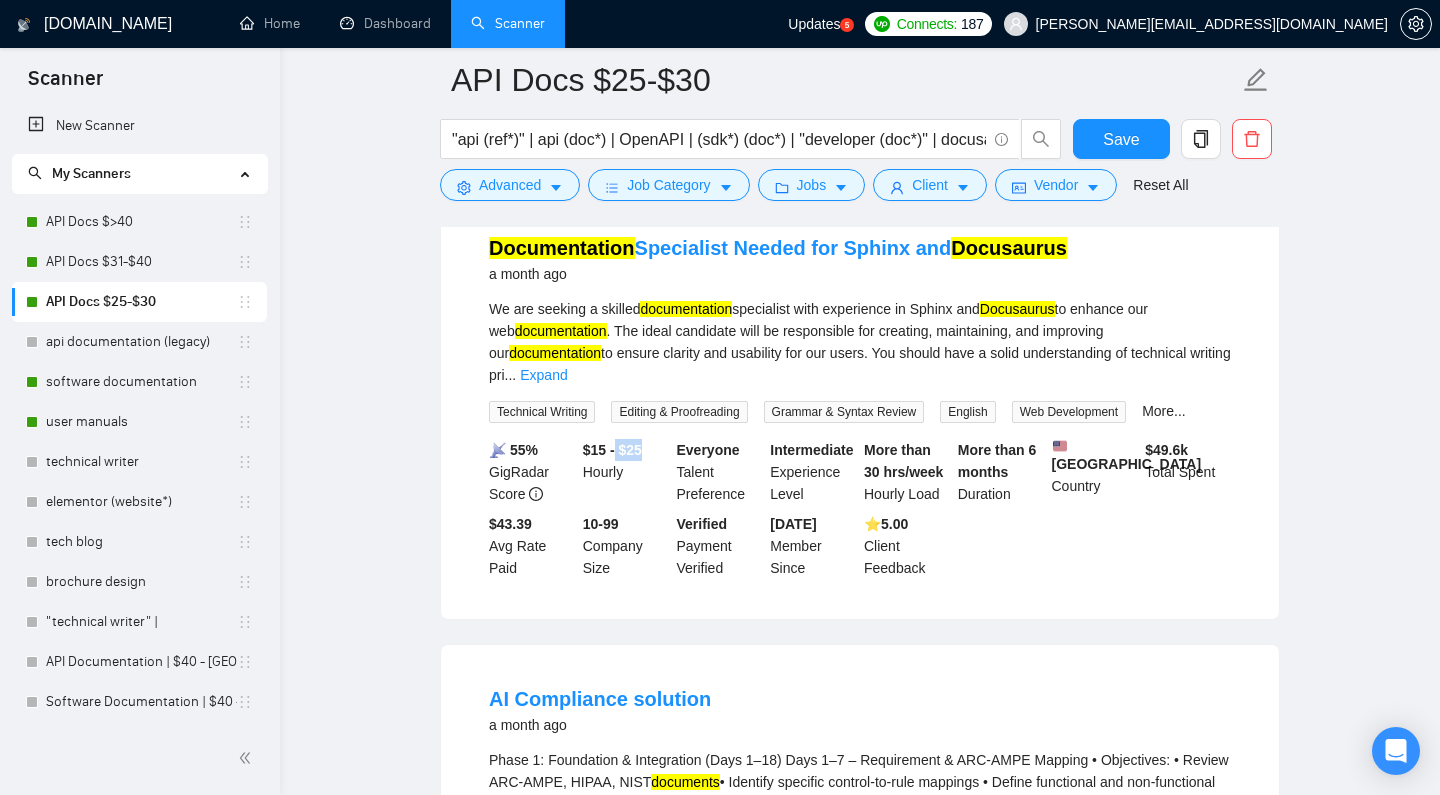 drag, startPoint x: 622, startPoint y: 428, endPoint x: 652, endPoint y: 428, distance: 30 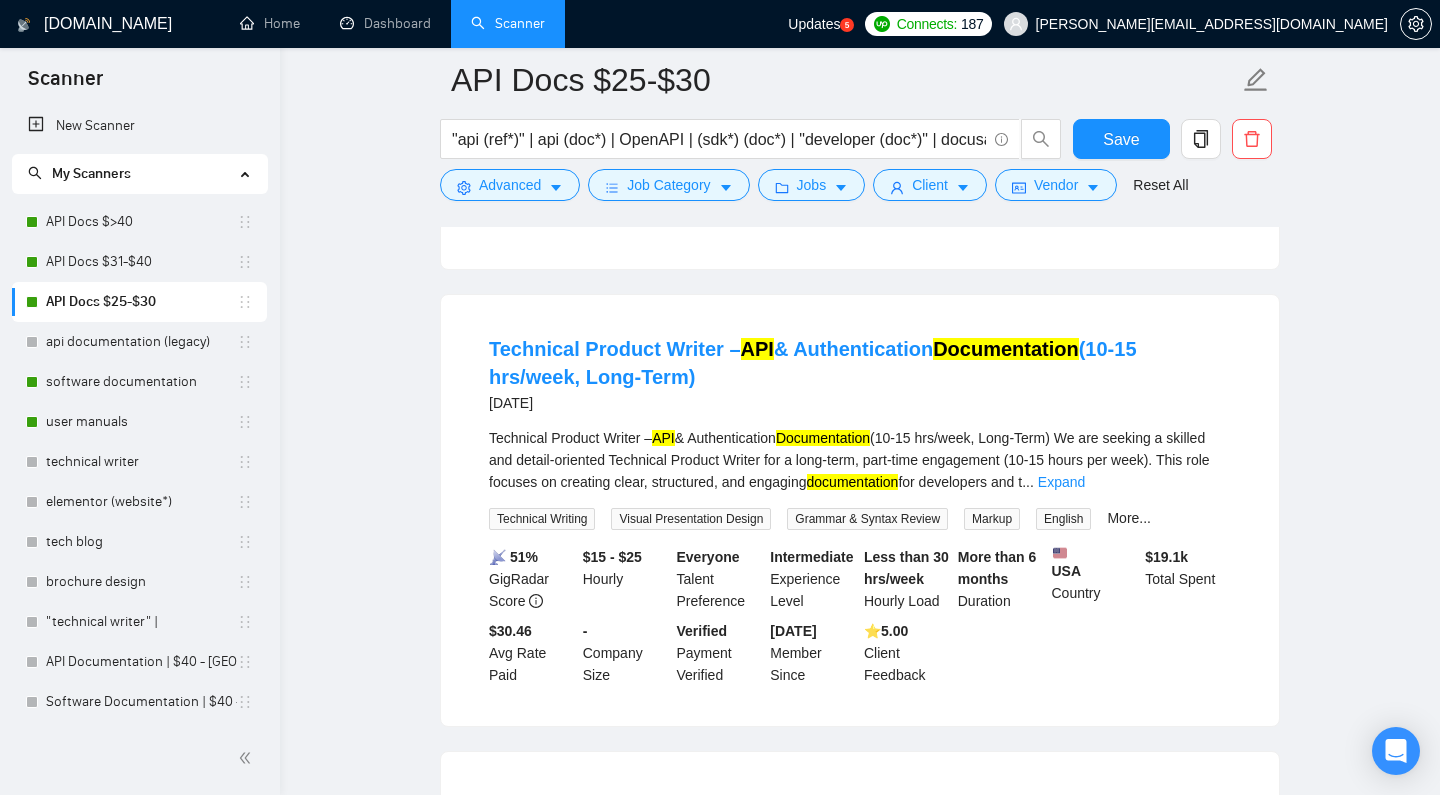 scroll, scrollTop: 2270, scrollLeft: 0, axis: vertical 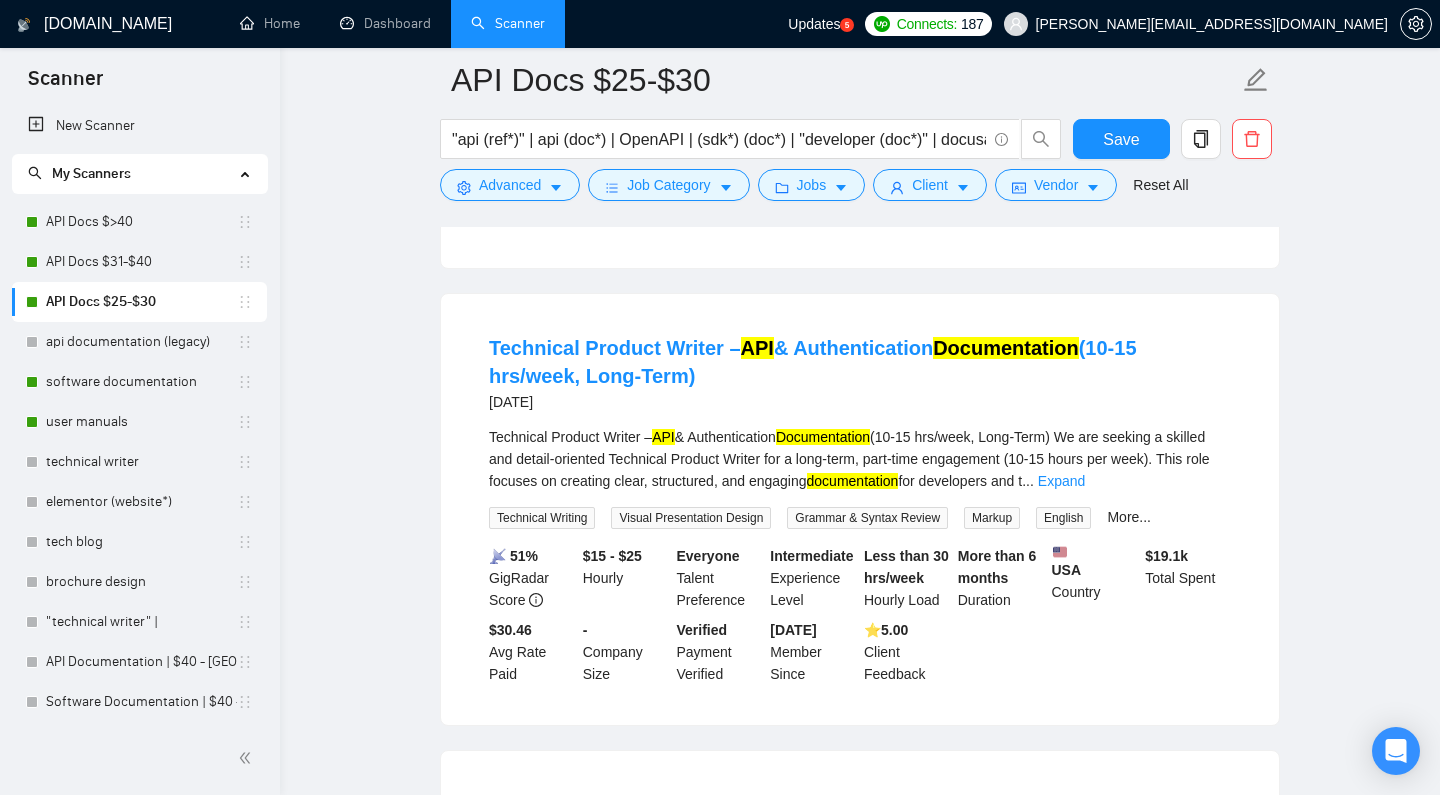 click on "API Docs $25-$30" at bounding box center [141, 302] 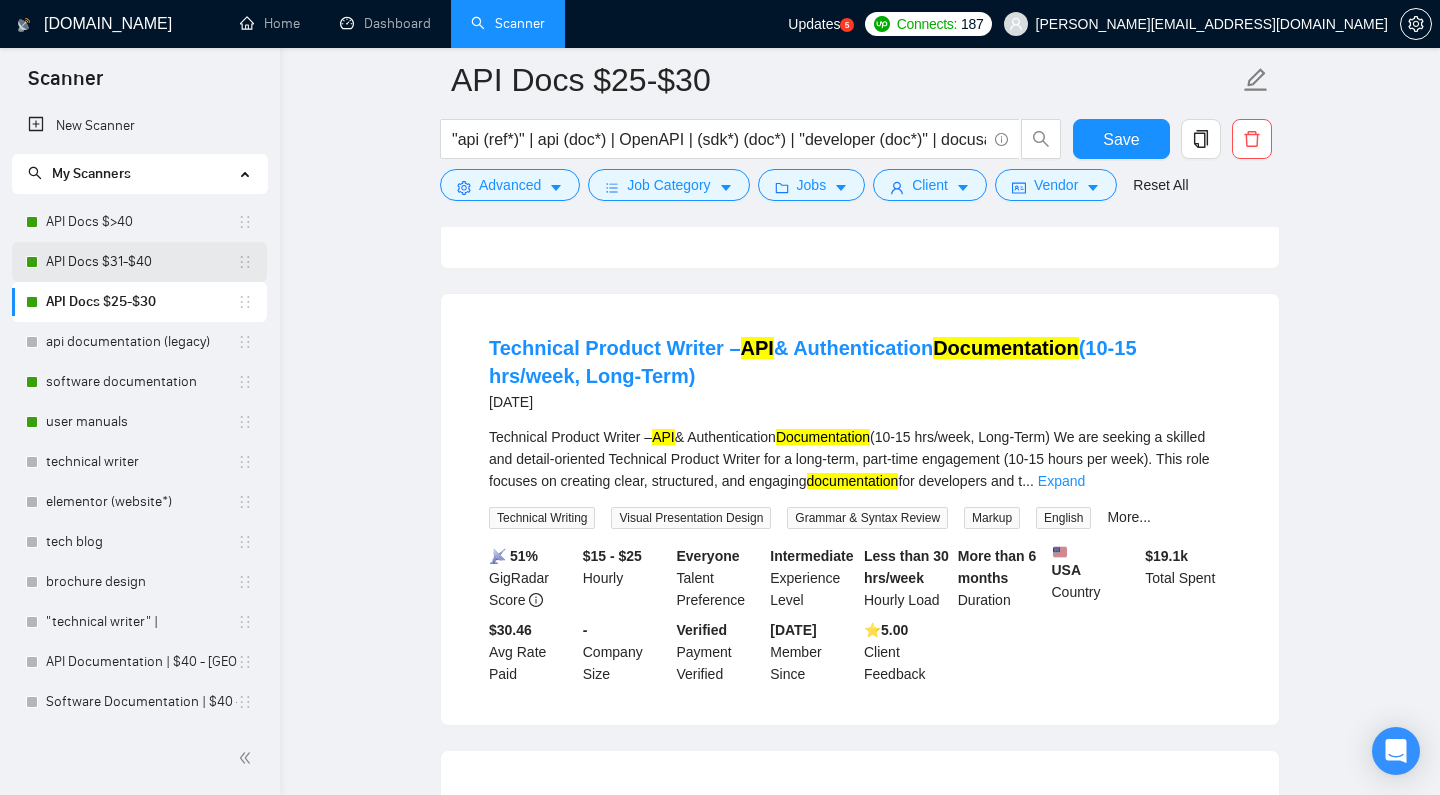 click on "API Docs $31-$40" at bounding box center [141, 262] 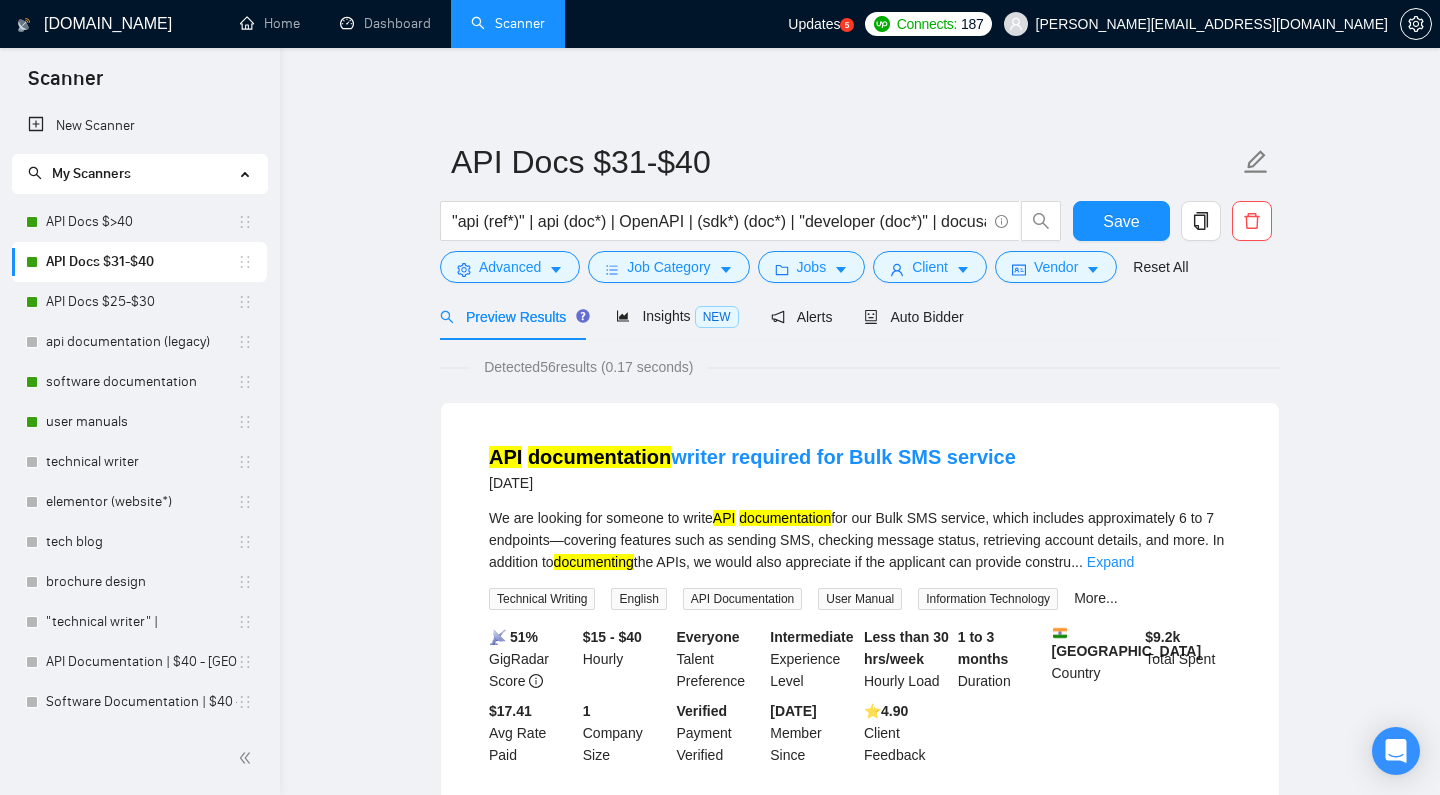 scroll, scrollTop: 76, scrollLeft: 0, axis: vertical 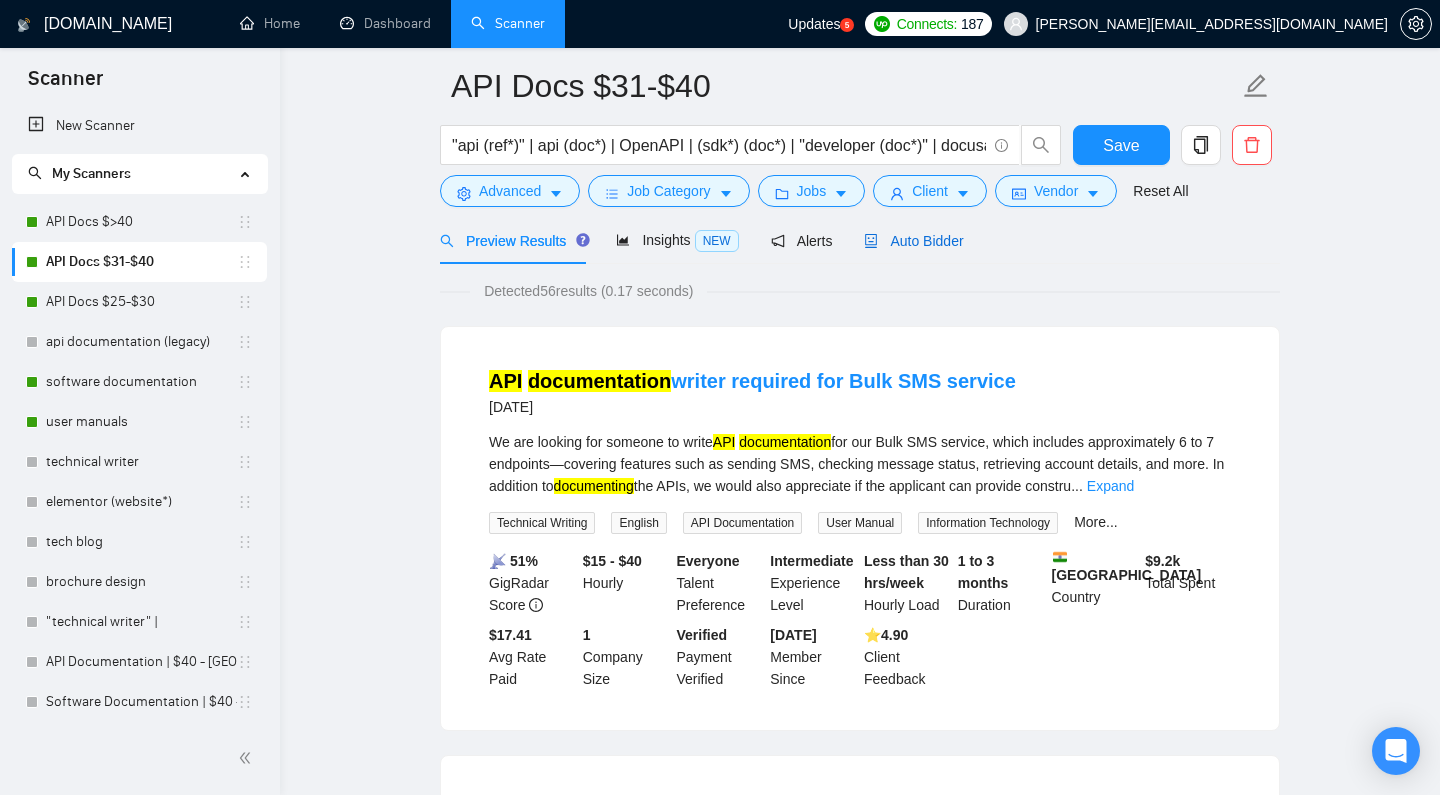 click on "Auto Bidder" at bounding box center [913, 241] 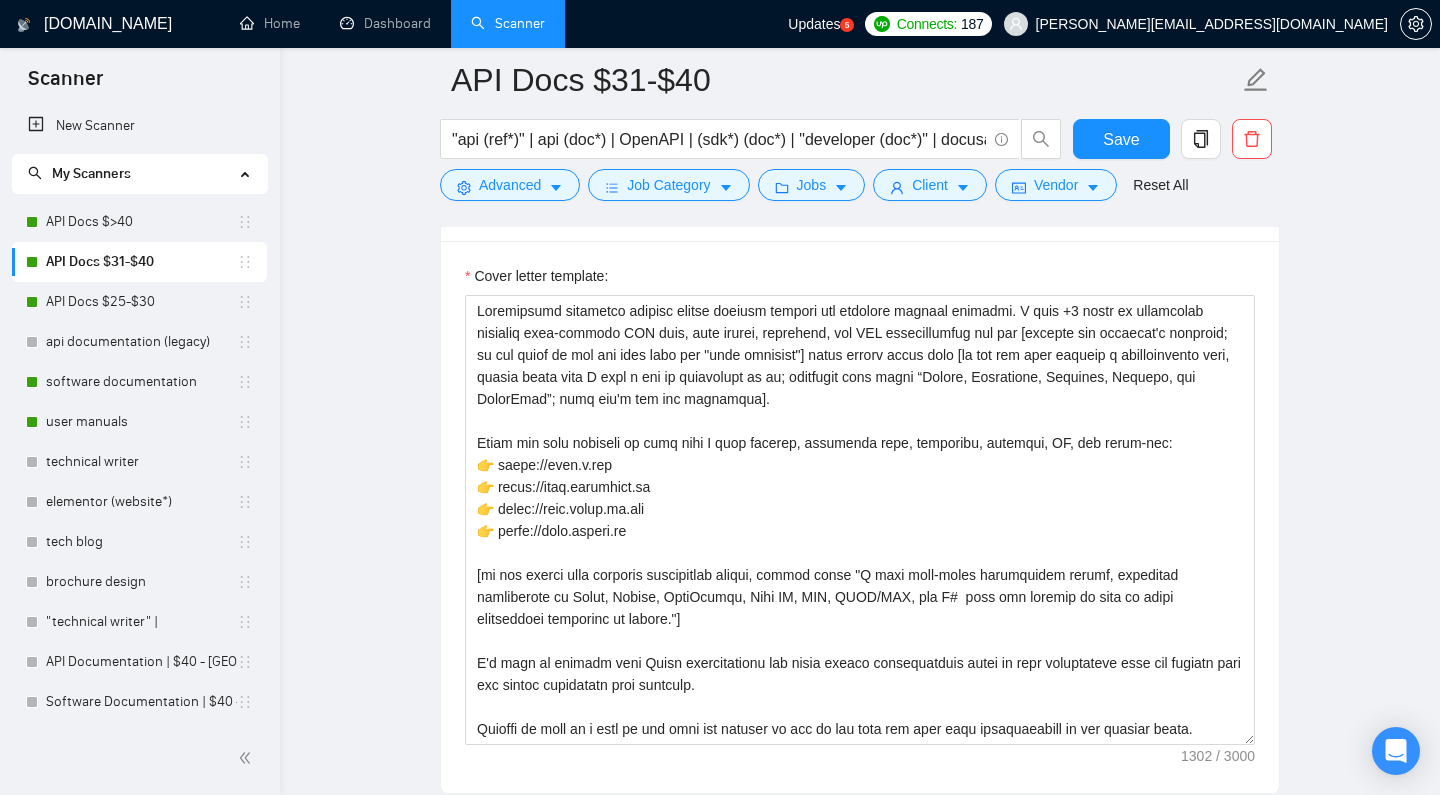 scroll, scrollTop: 1392, scrollLeft: 0, axis: vertical 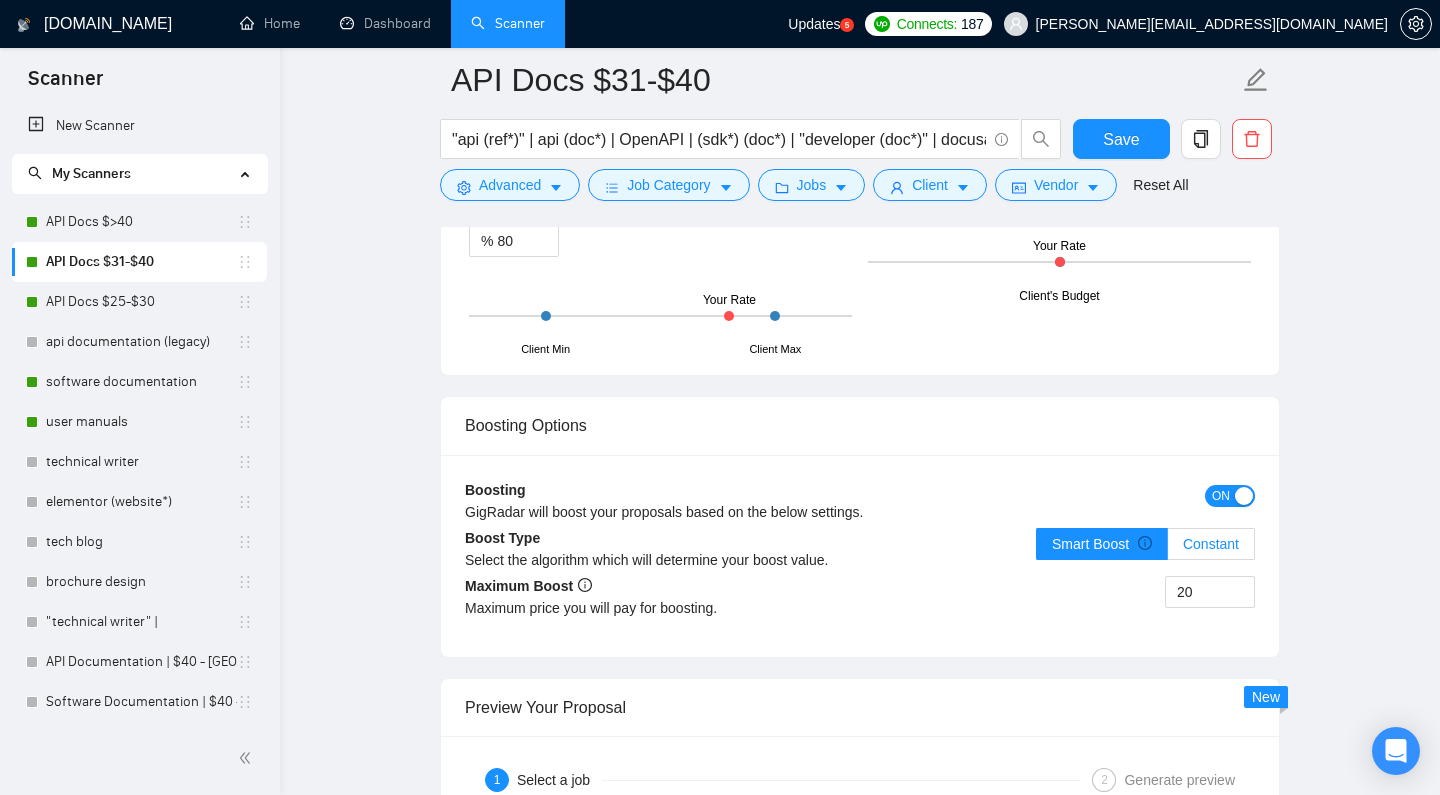 click on "Constant" at bounding box center [1211, 544] 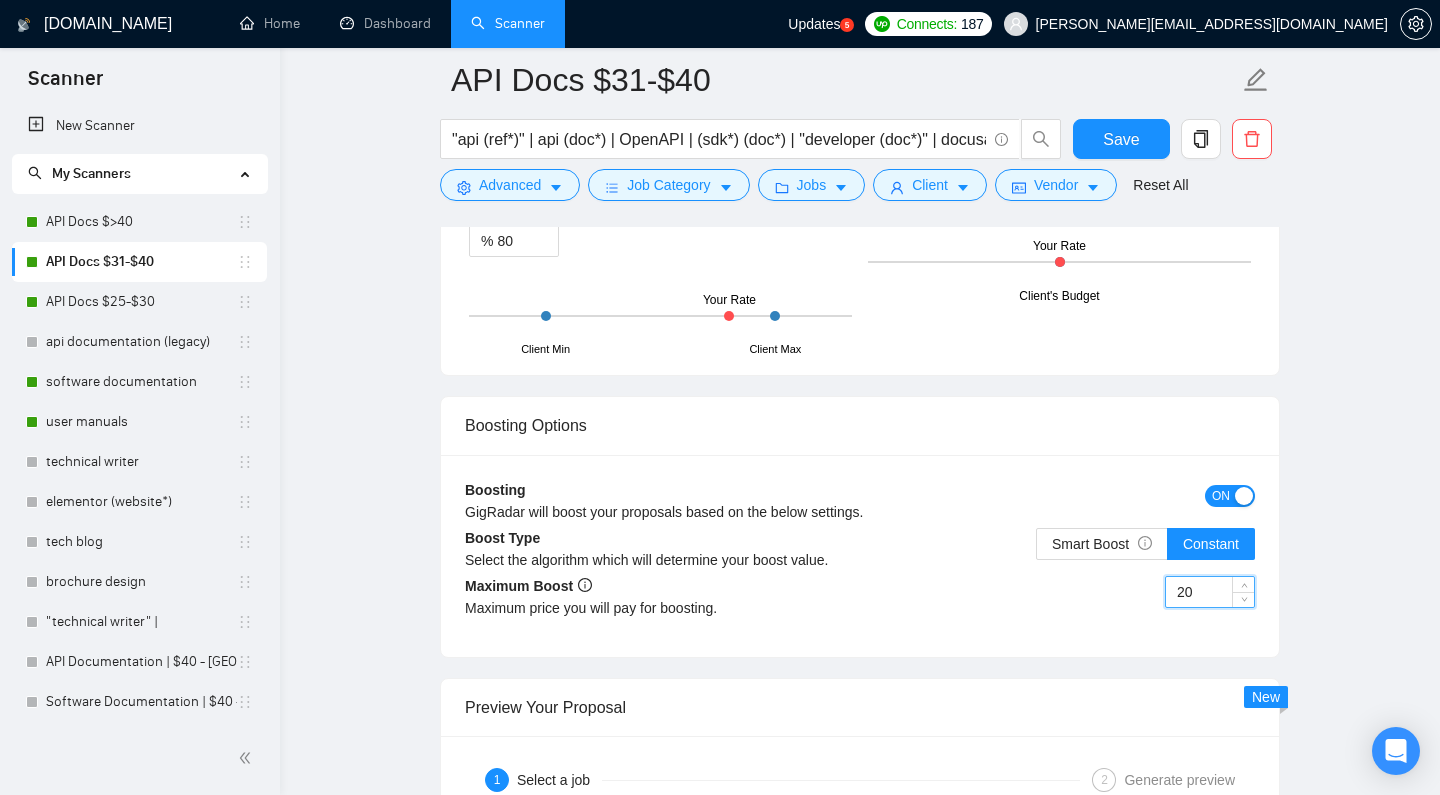 drag, startPoint x: 1199, startPoint y: 588, endPoint x: 1139, endPoint y: 585, distance: 60.074955 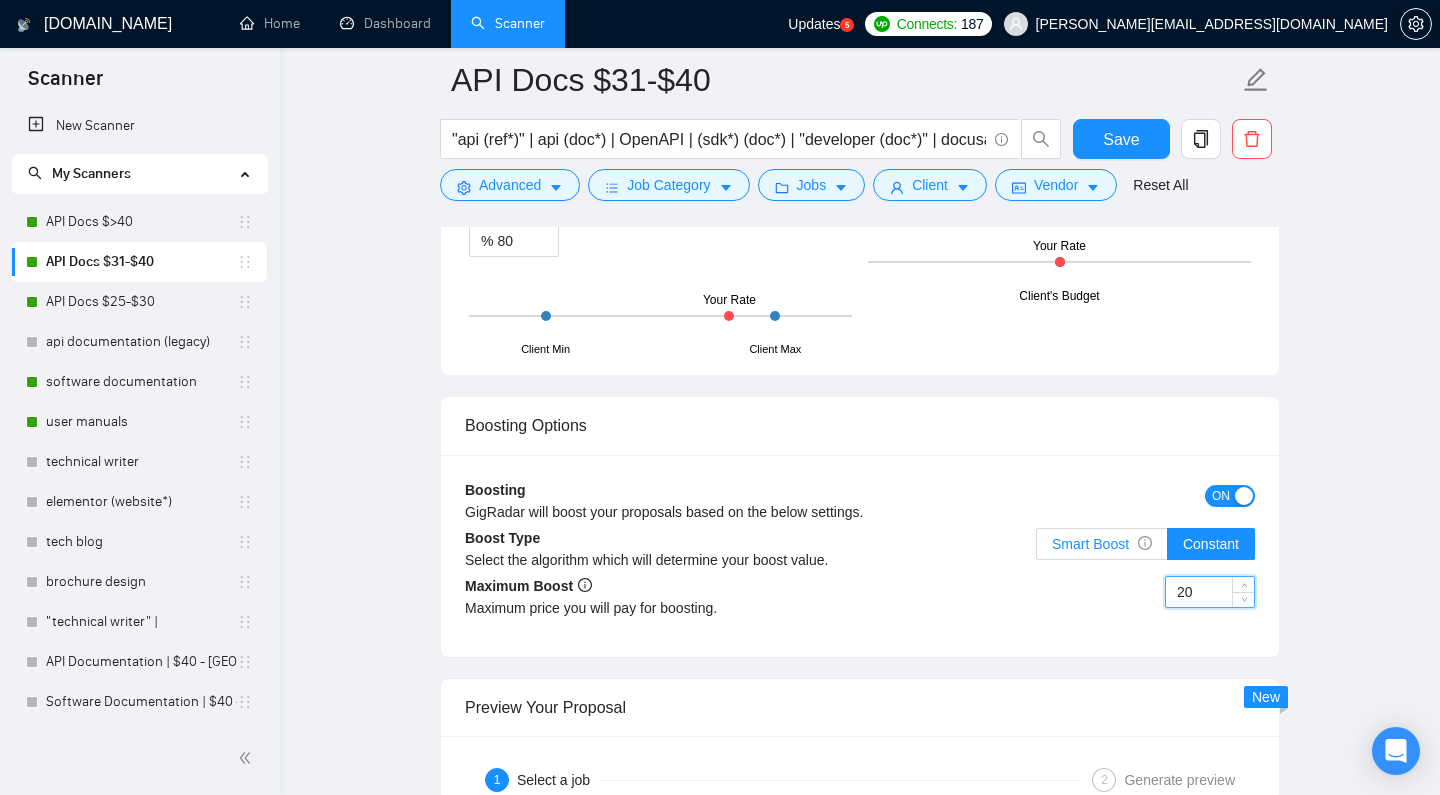 click on "Smart Boost" at bounding box center [1102, 544] 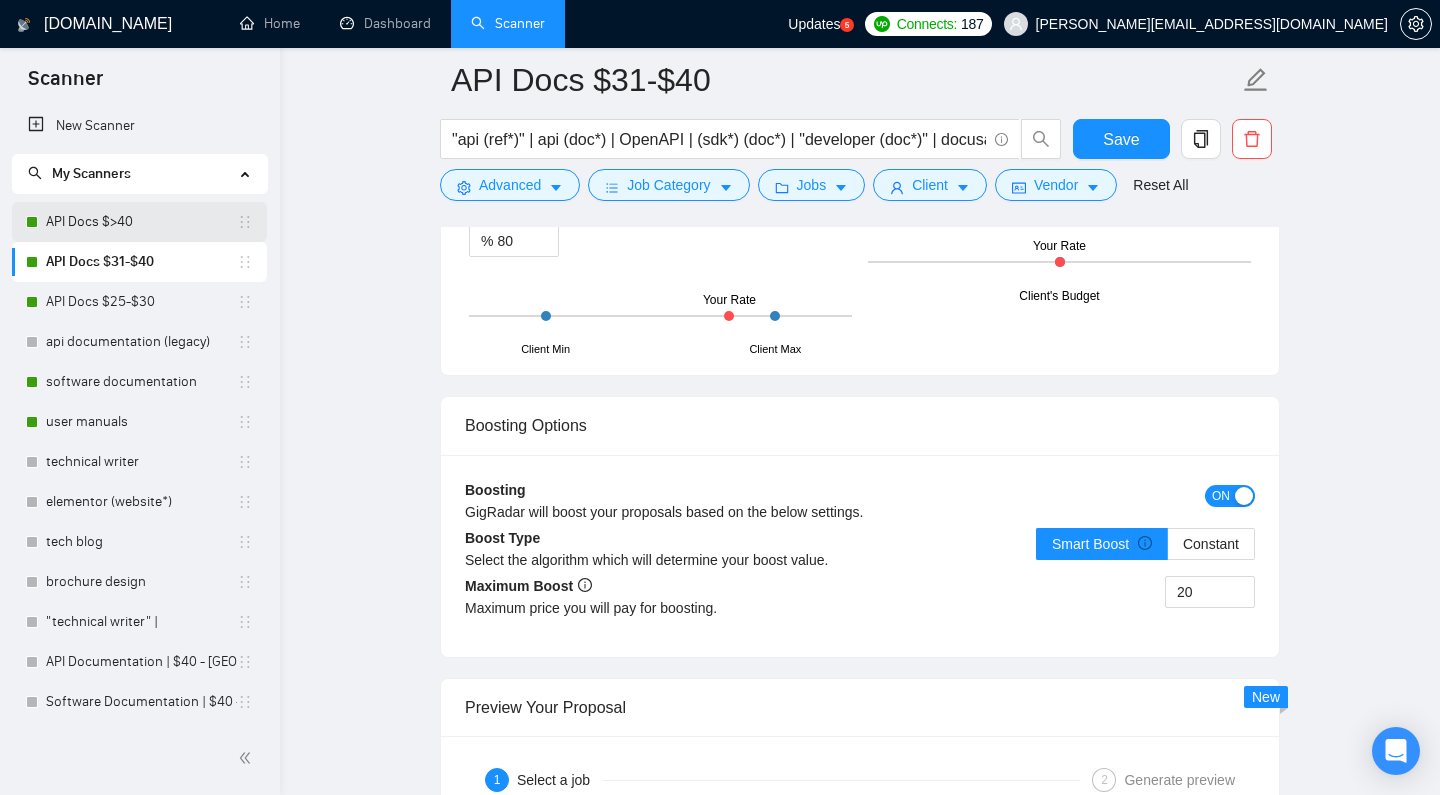 click on "API Docs $>40" at bounding box center [141, 222] 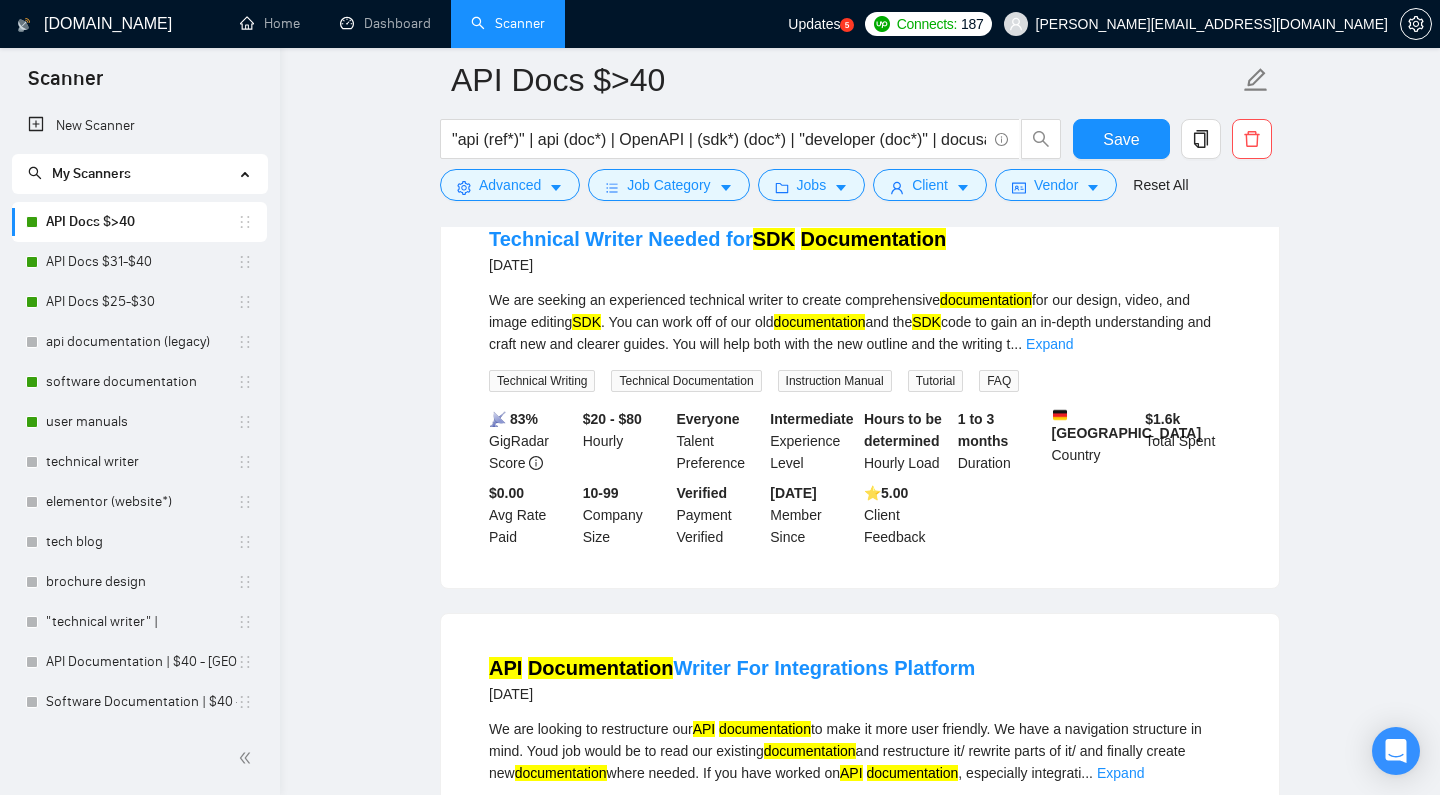 scroll, scrollTop: 1547, scrollLeft: 0, axis: vertical 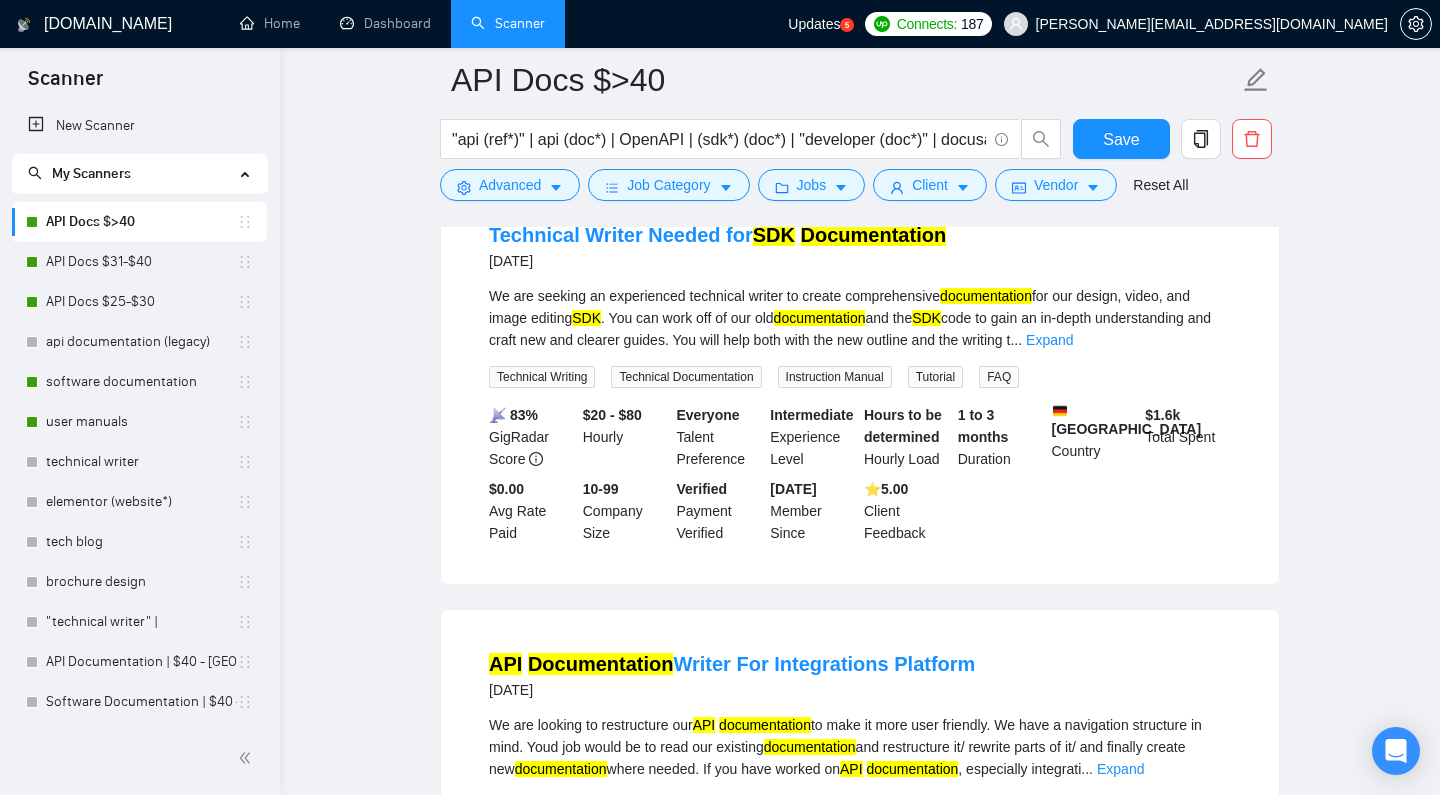 click on "$20 - $80" at bounding box center (612, 415) 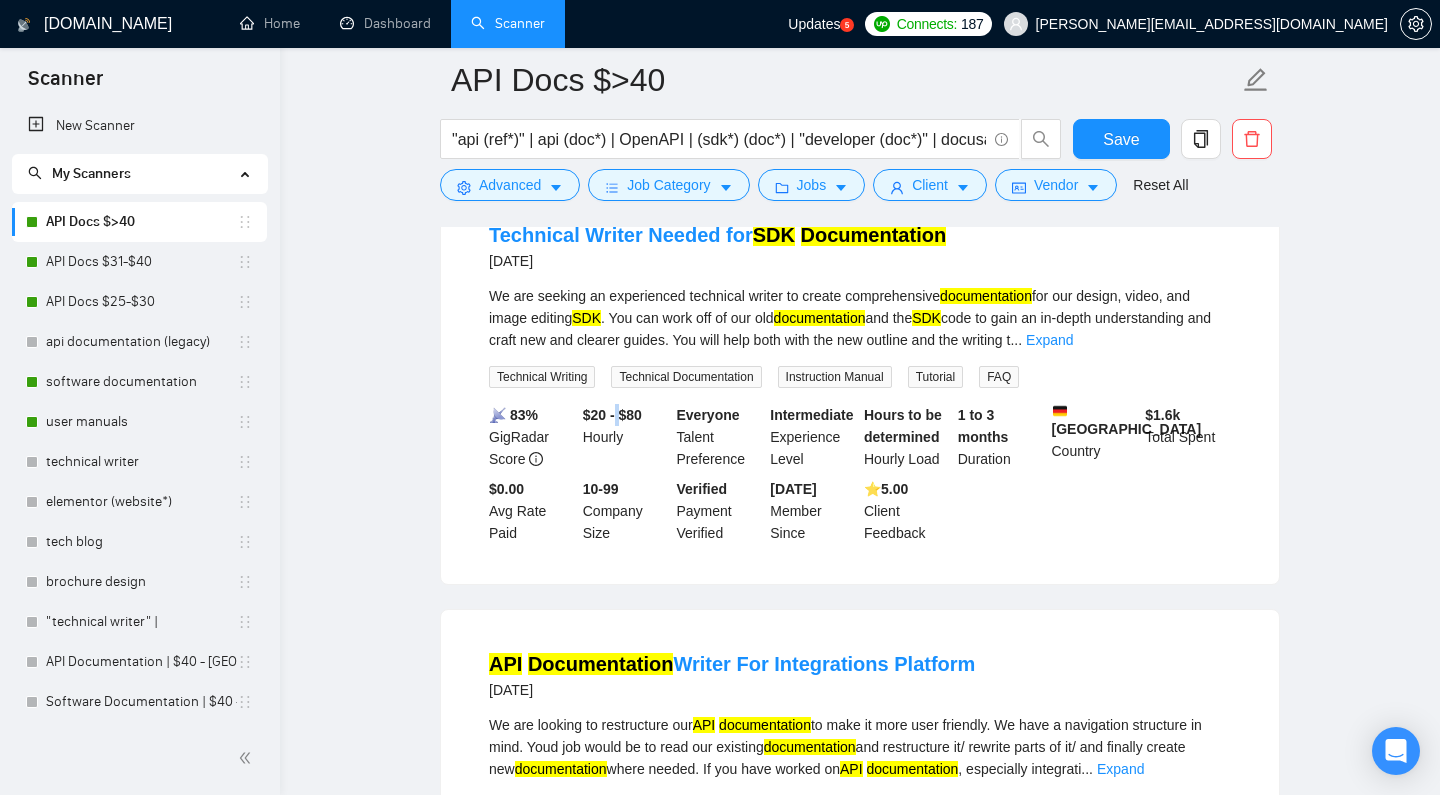click on "$20 - $80" at bounding box center (612, 415) 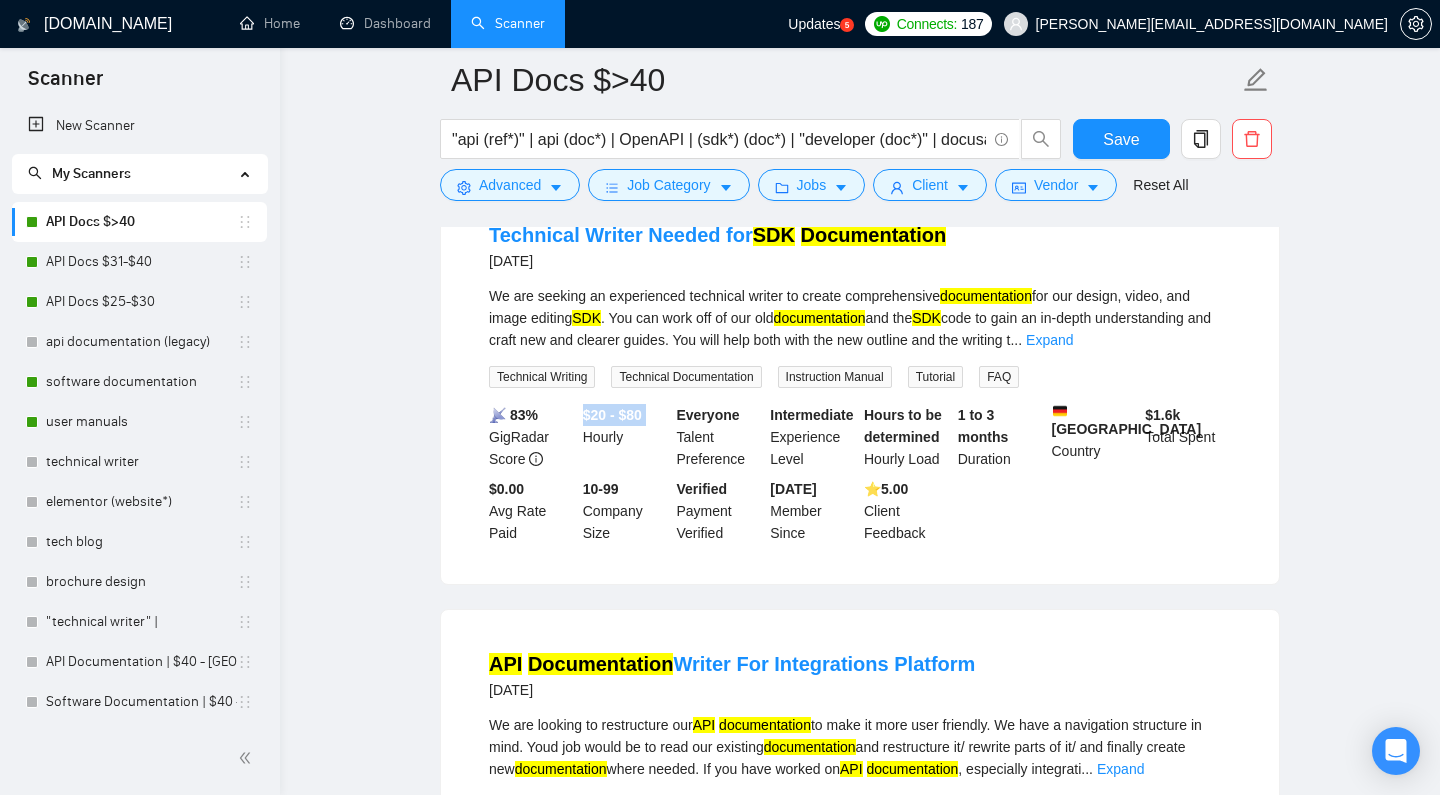 click on "$20 - $80" at bounding box center (612, 415) 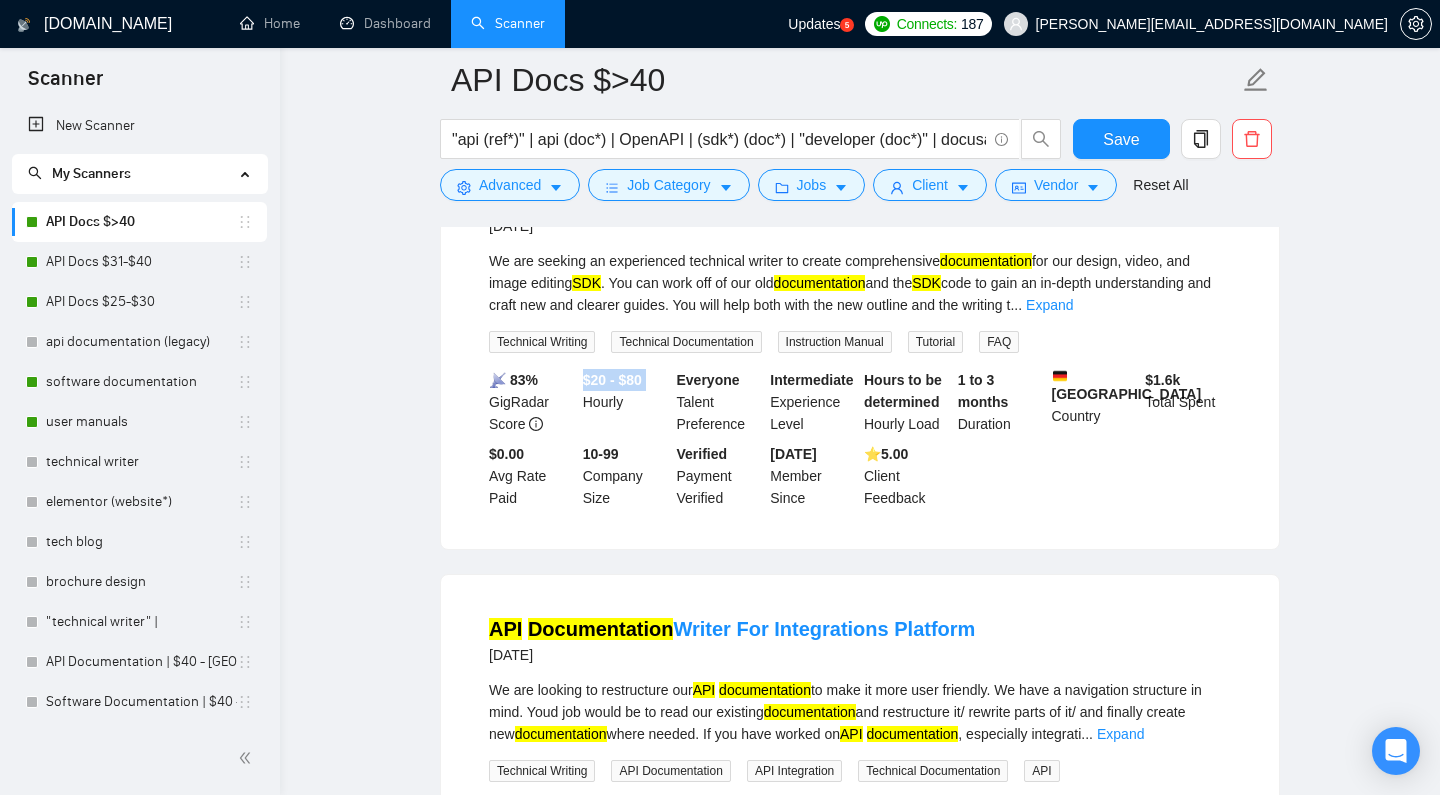 scroll, scrollTop: 1577, scrollLeft: 0, axis: vertical 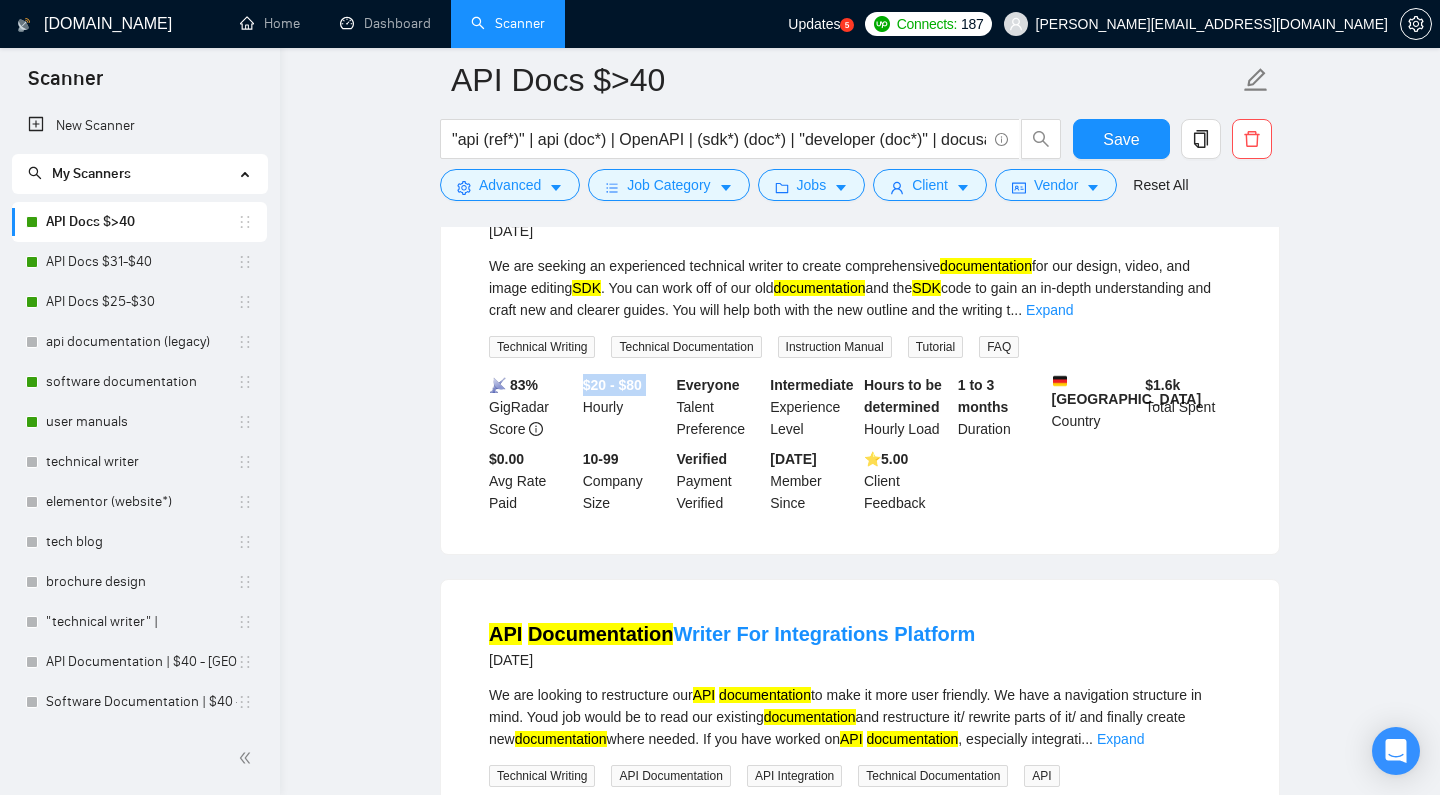 click on "$20 - $80" at bounding box center (612, 385) 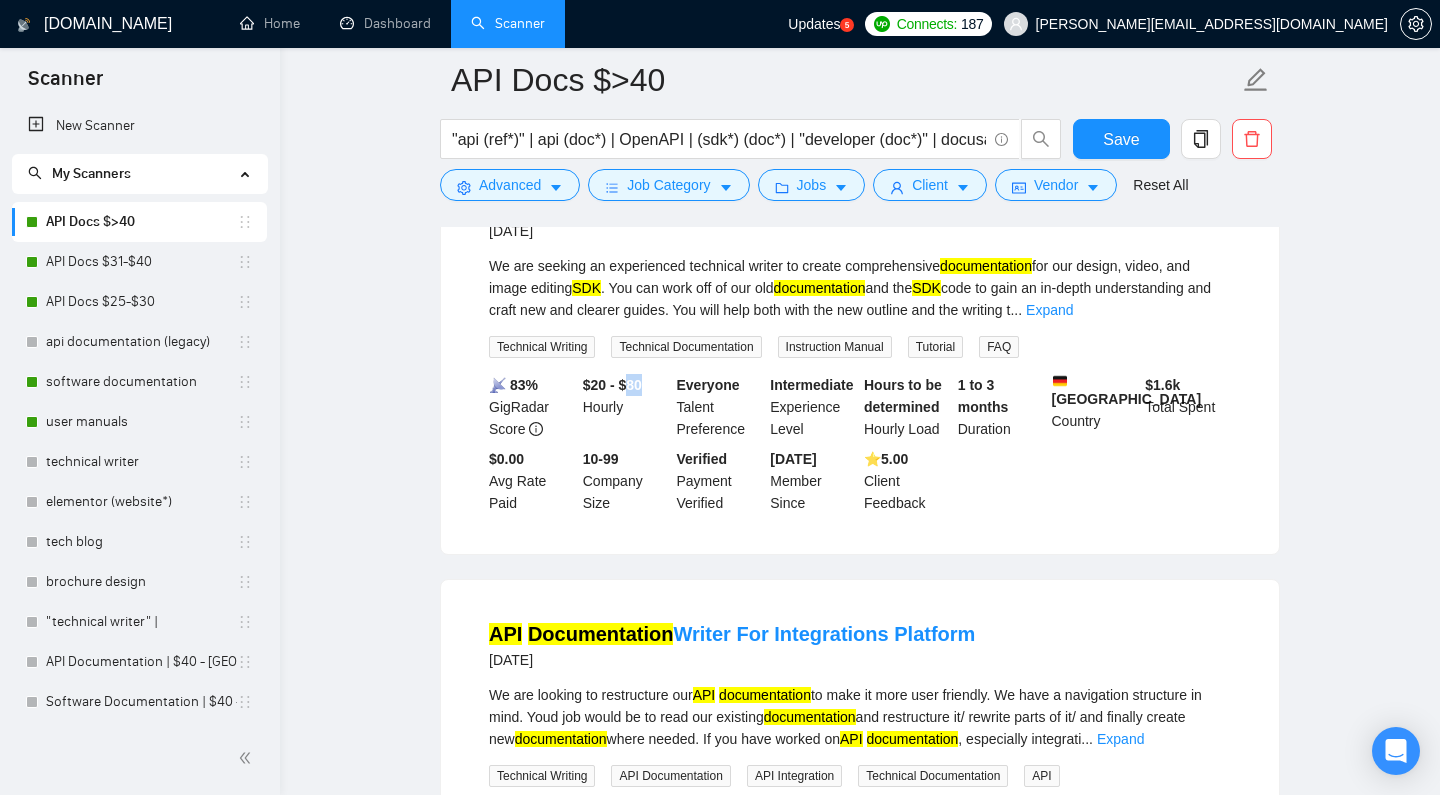 click on "$20 - $80" at bounding box center [612, 385] 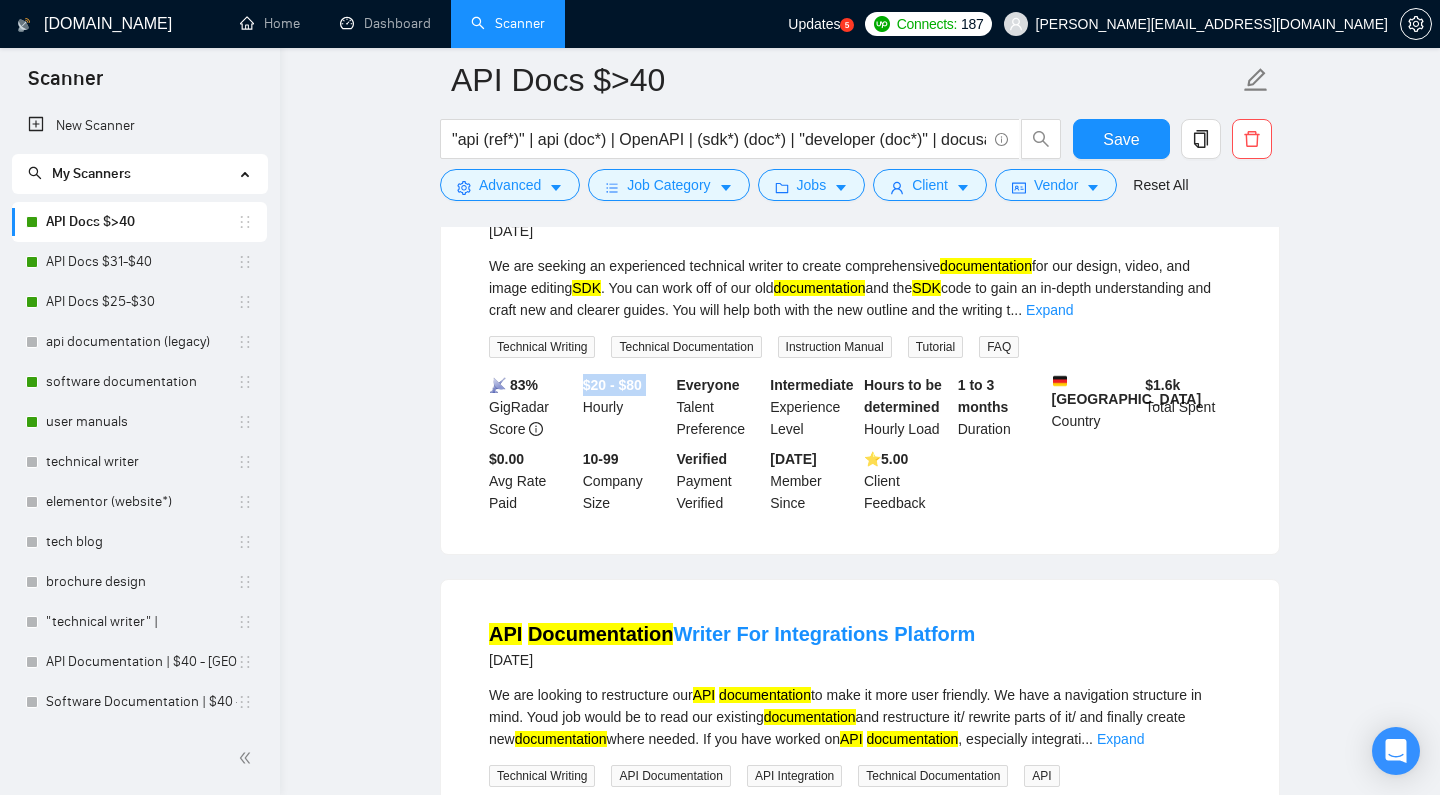 click on "$20 - $80" at bounding box center (612, 385) 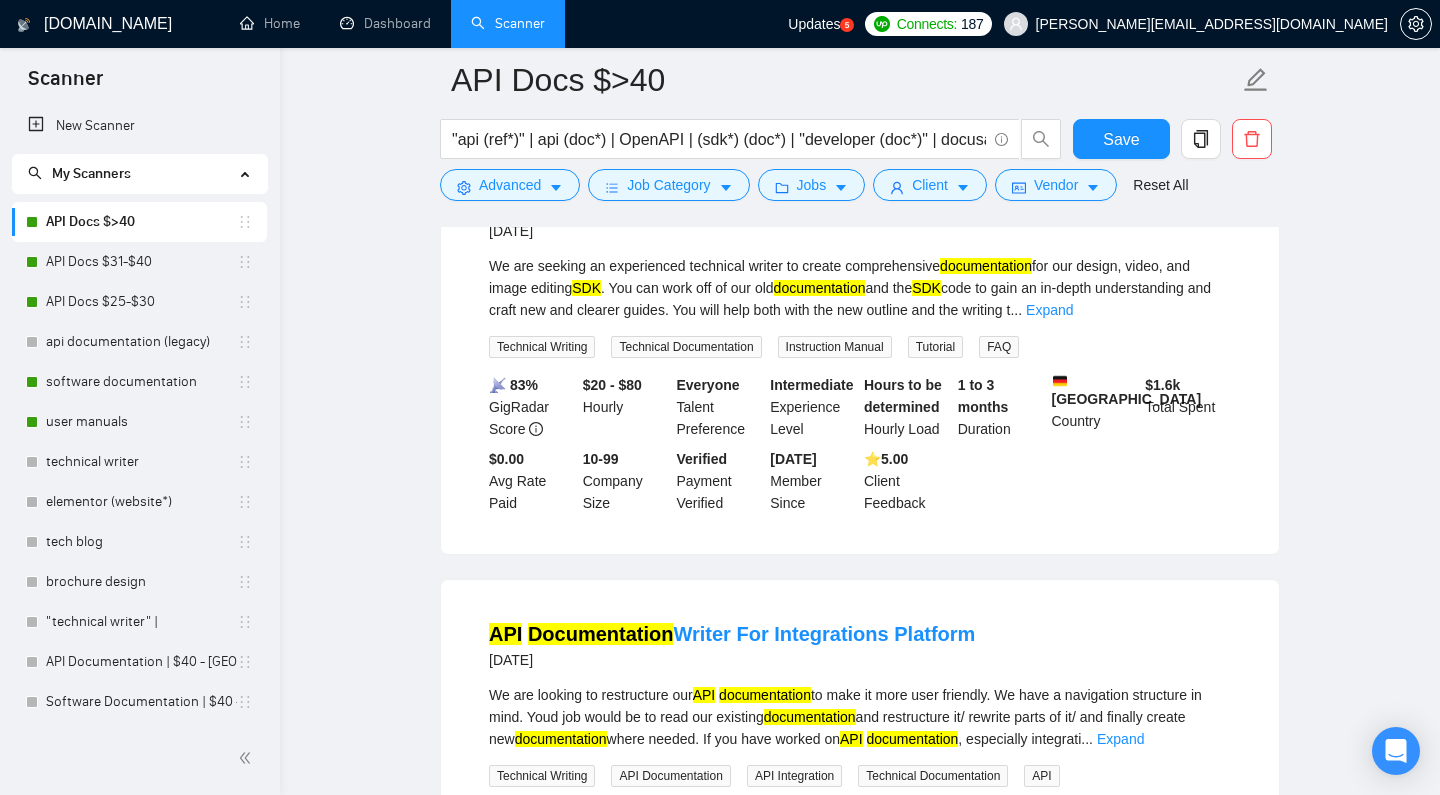 scroll, scrollTop: 1558, scrollLeft: 0, axis: vertical 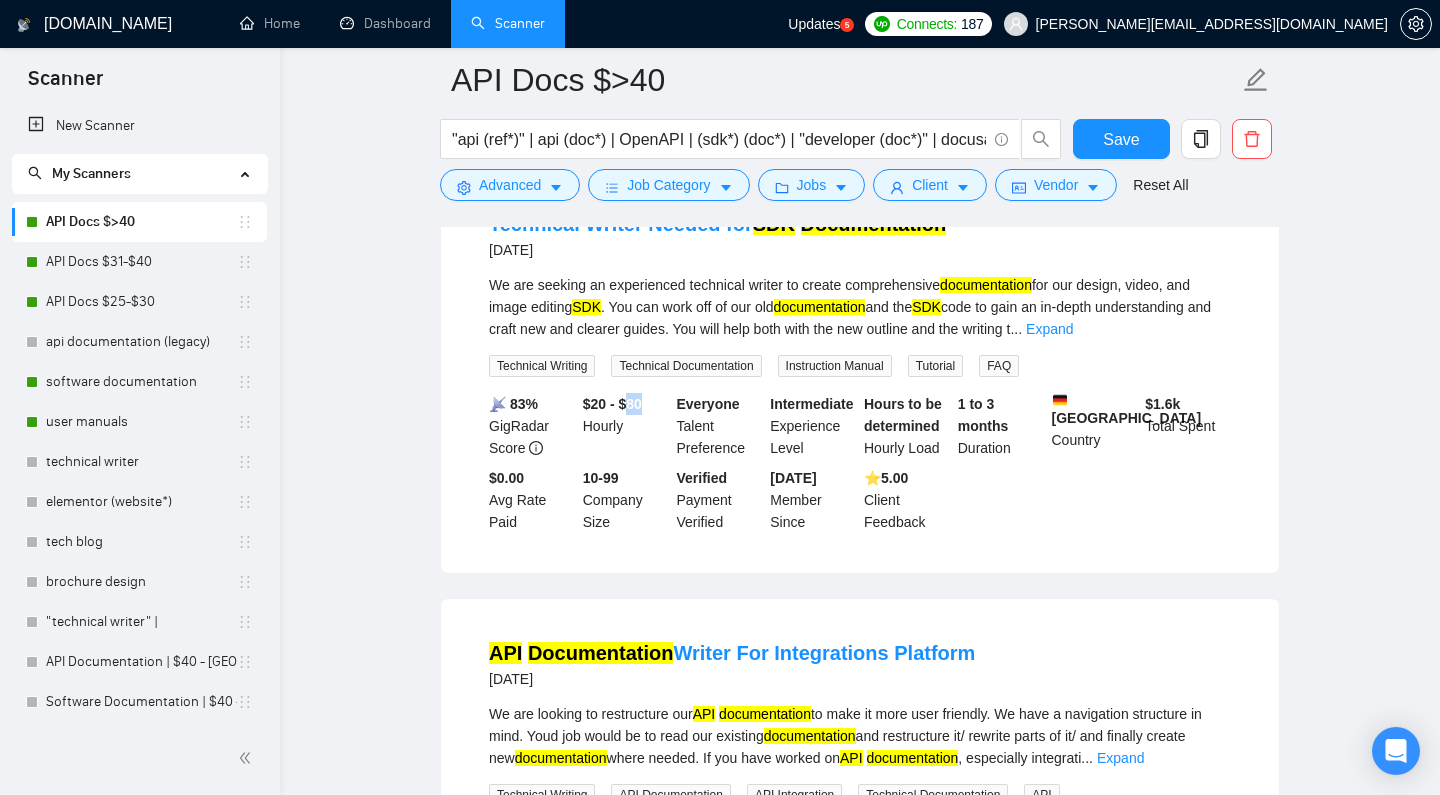 drag, startPoint x: 632, startPoint y: 422, endPoint x: 652, endPoint y: 418, distance: 20.396078 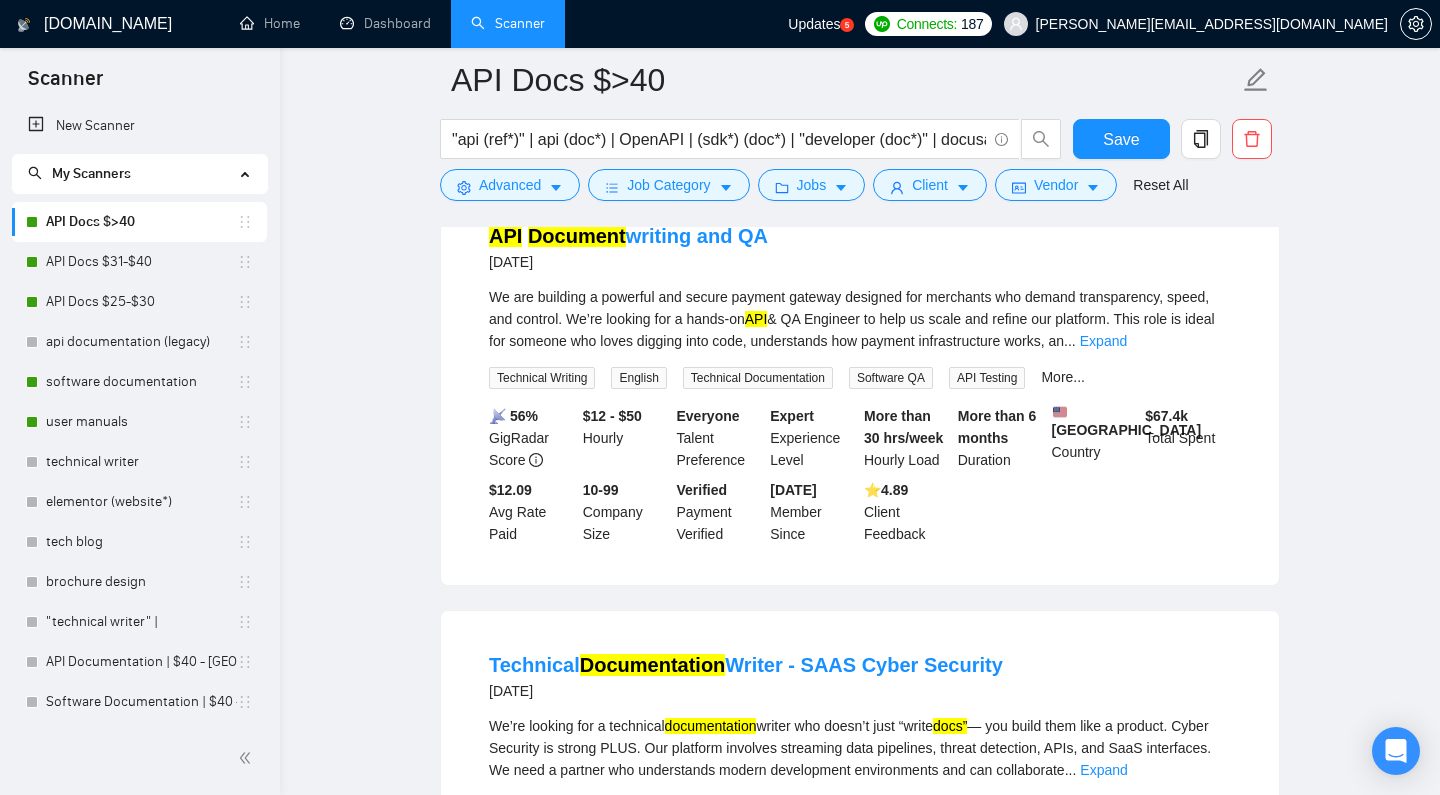 scroll, scrollTop: 201, scrollLeft: 0, axis: vertical 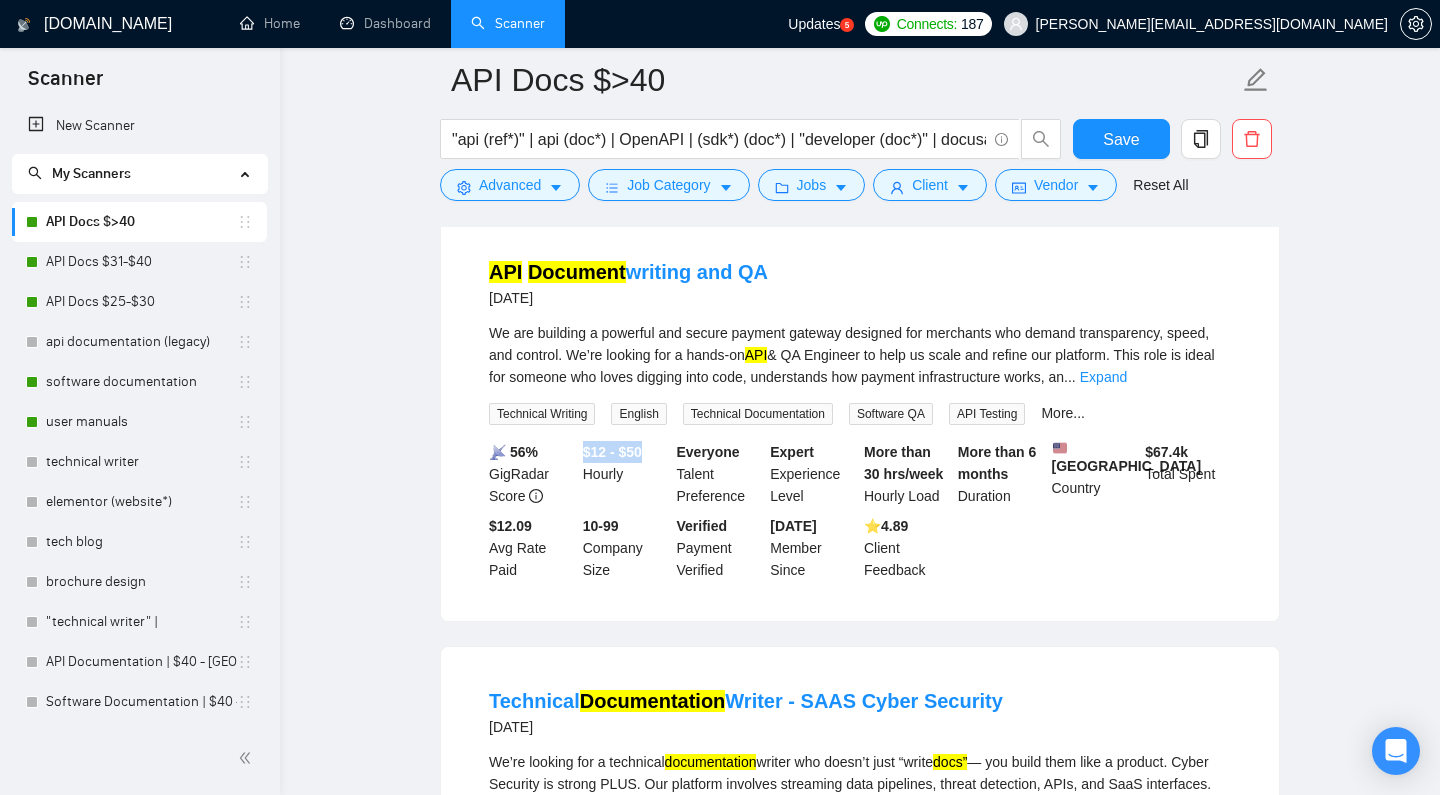 drag, startPoint x: 648, startPoint y: 453, endPoint x: 580, endPoint y: 457, distance: 68.117546 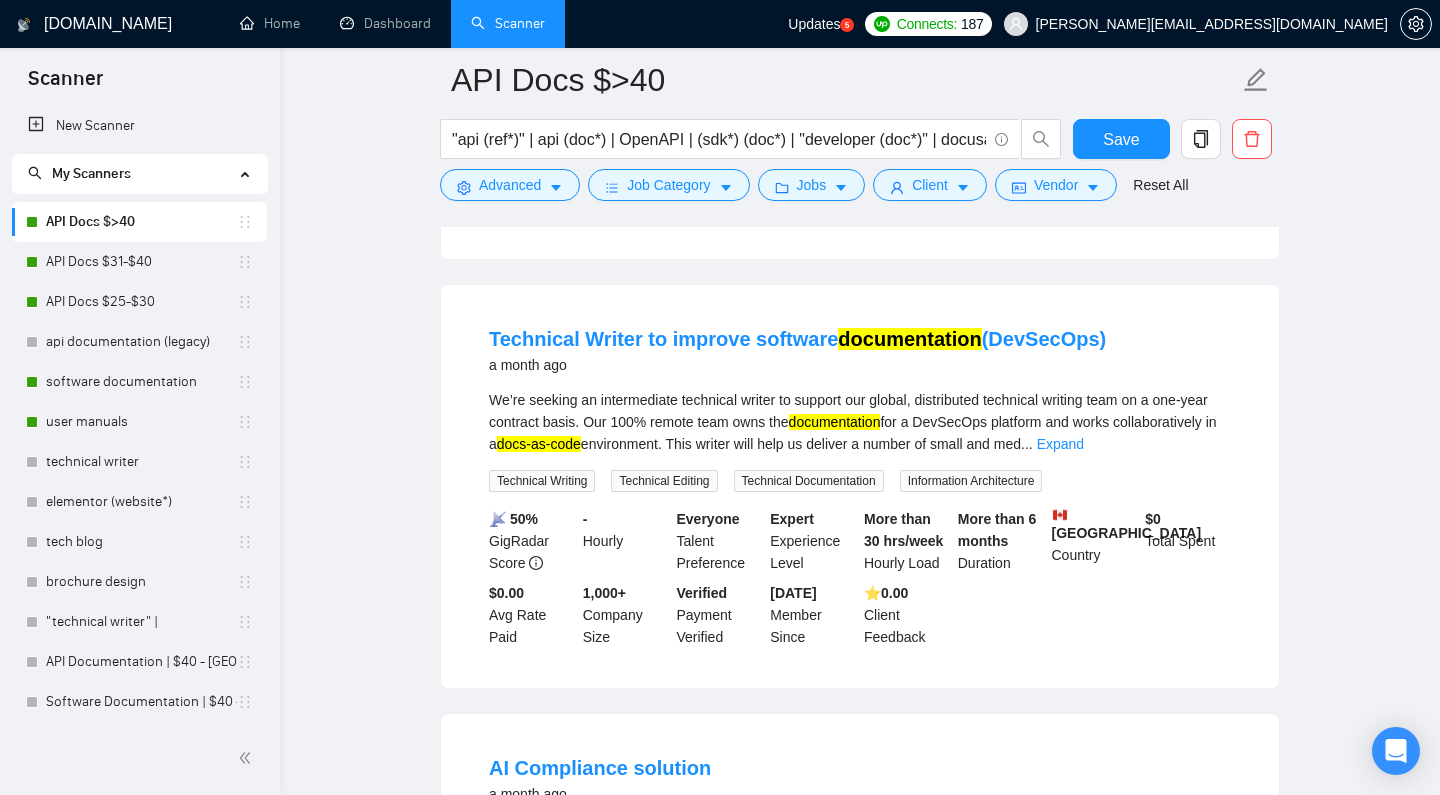 scroll, scrollTop: 3002, scrollLeft: 0, axis: vertical 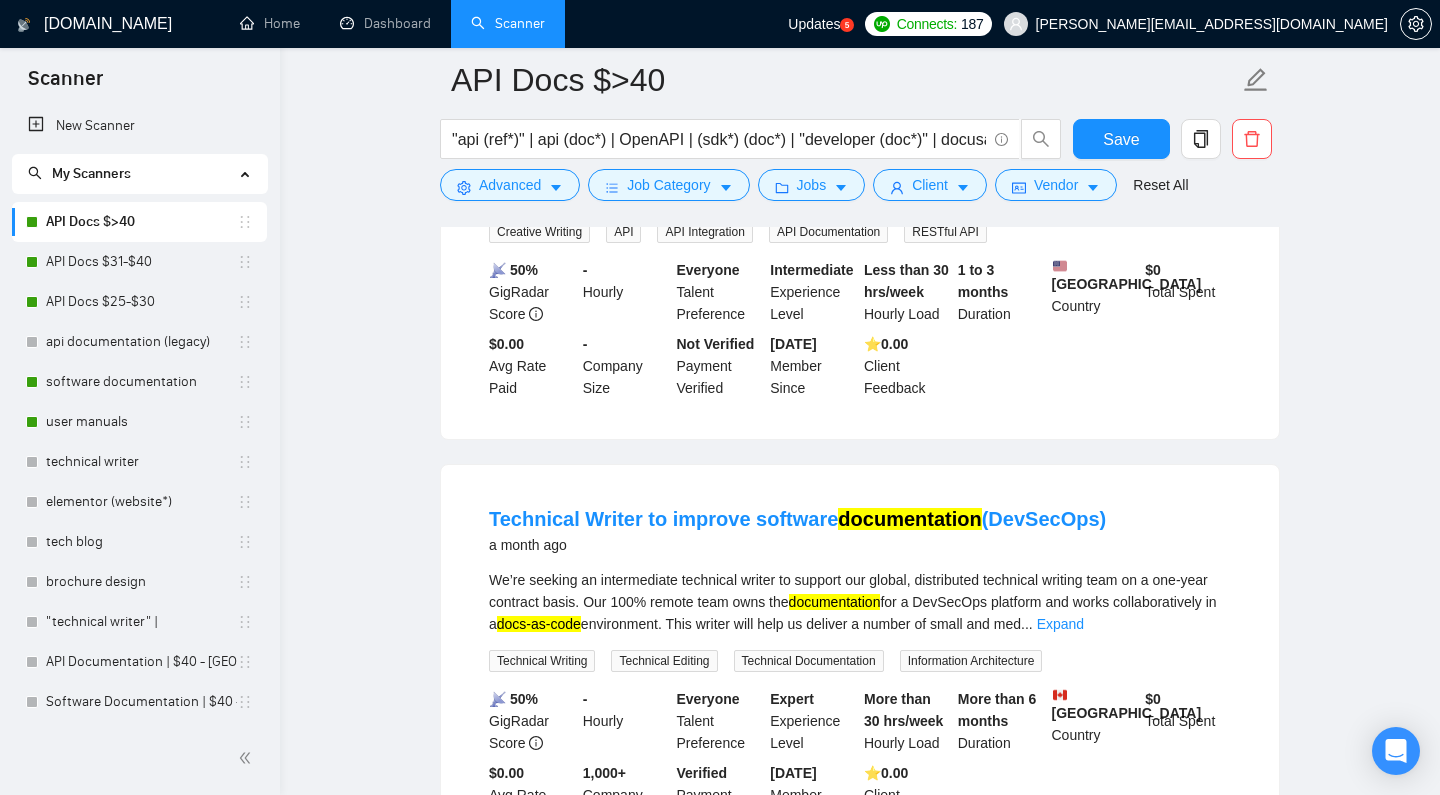 click on "- Hourly" at bounding box center (626, 292) 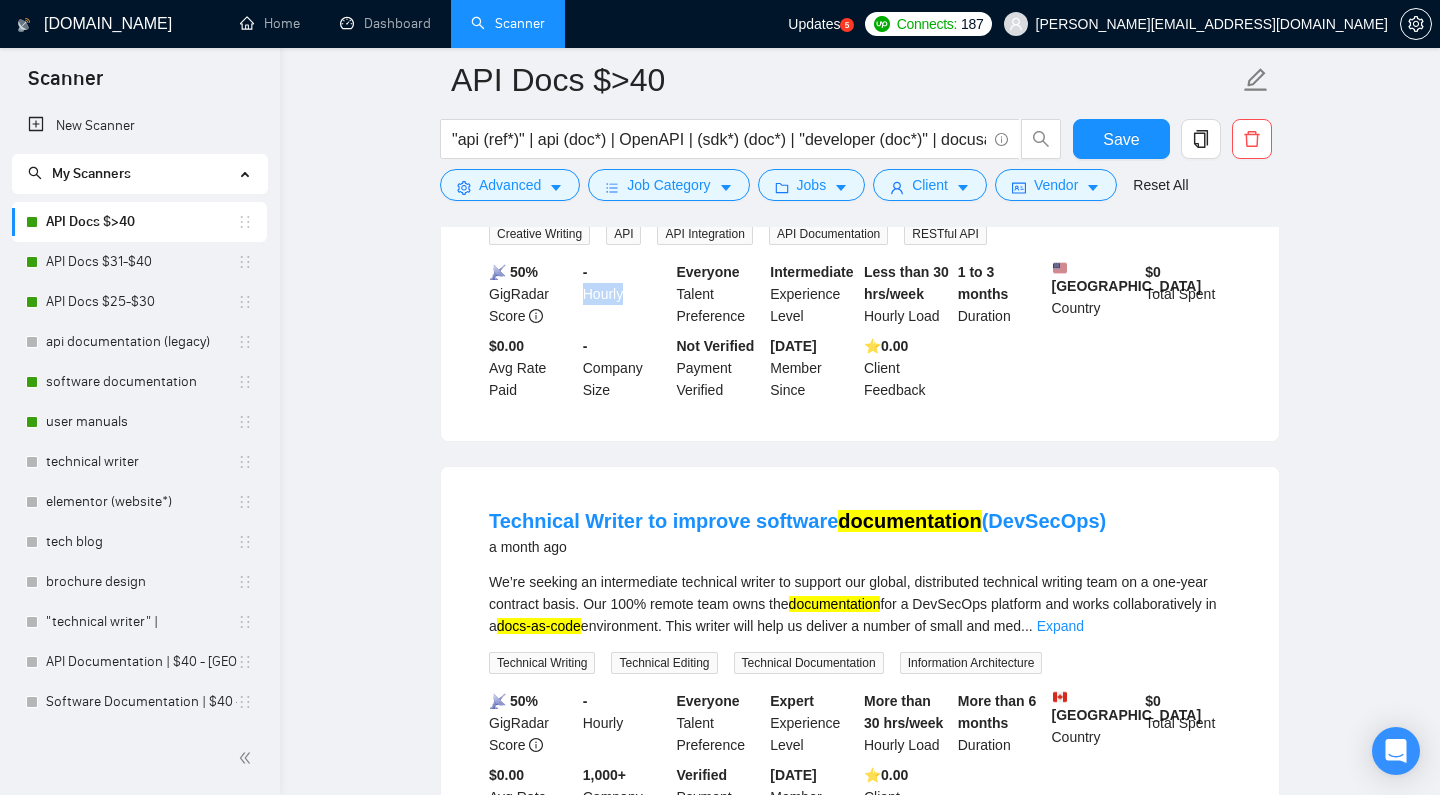 click on "- Hourly" at bounding box center (626, 294) 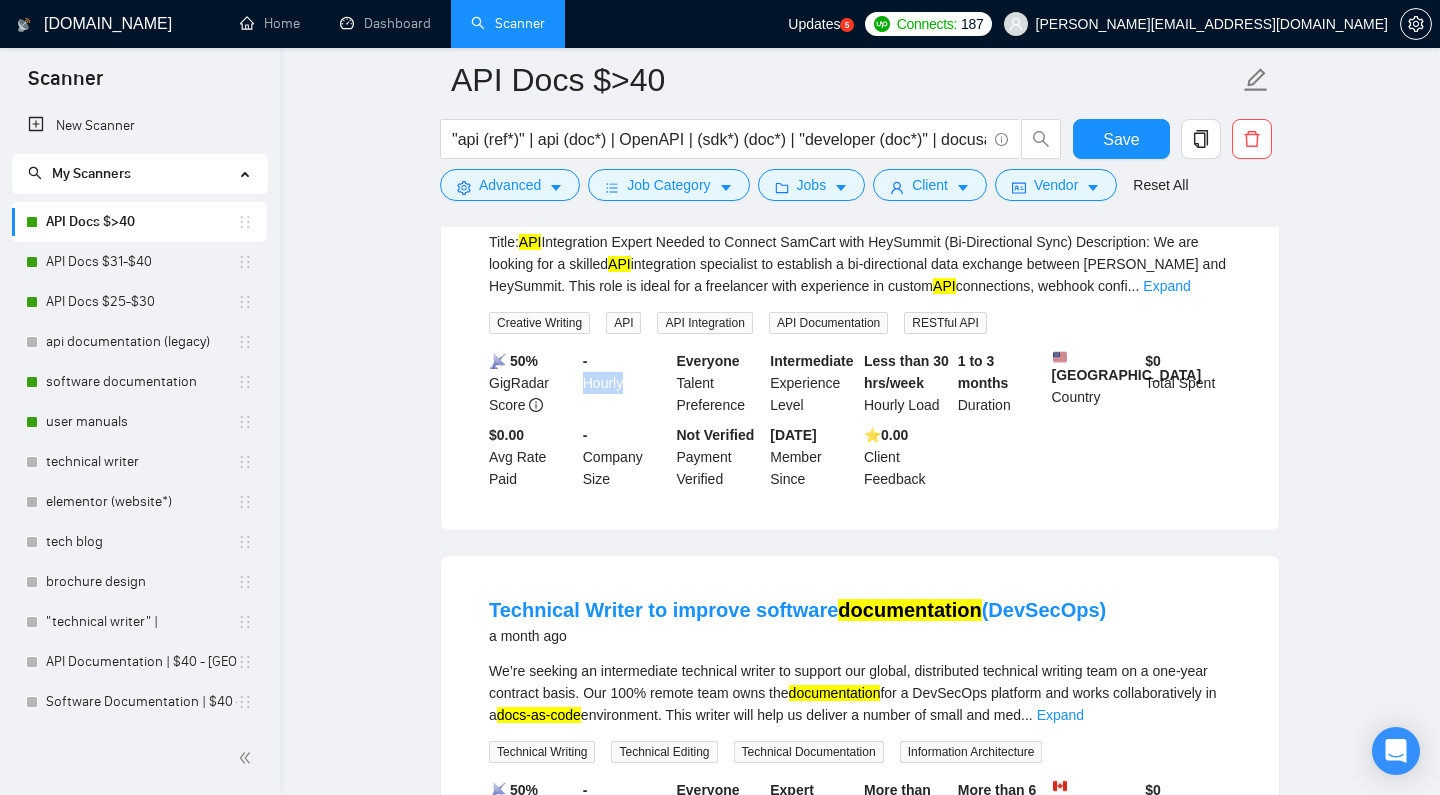 scroll, scrollTop: 2872, scrollLeft: 0, axis: vertical 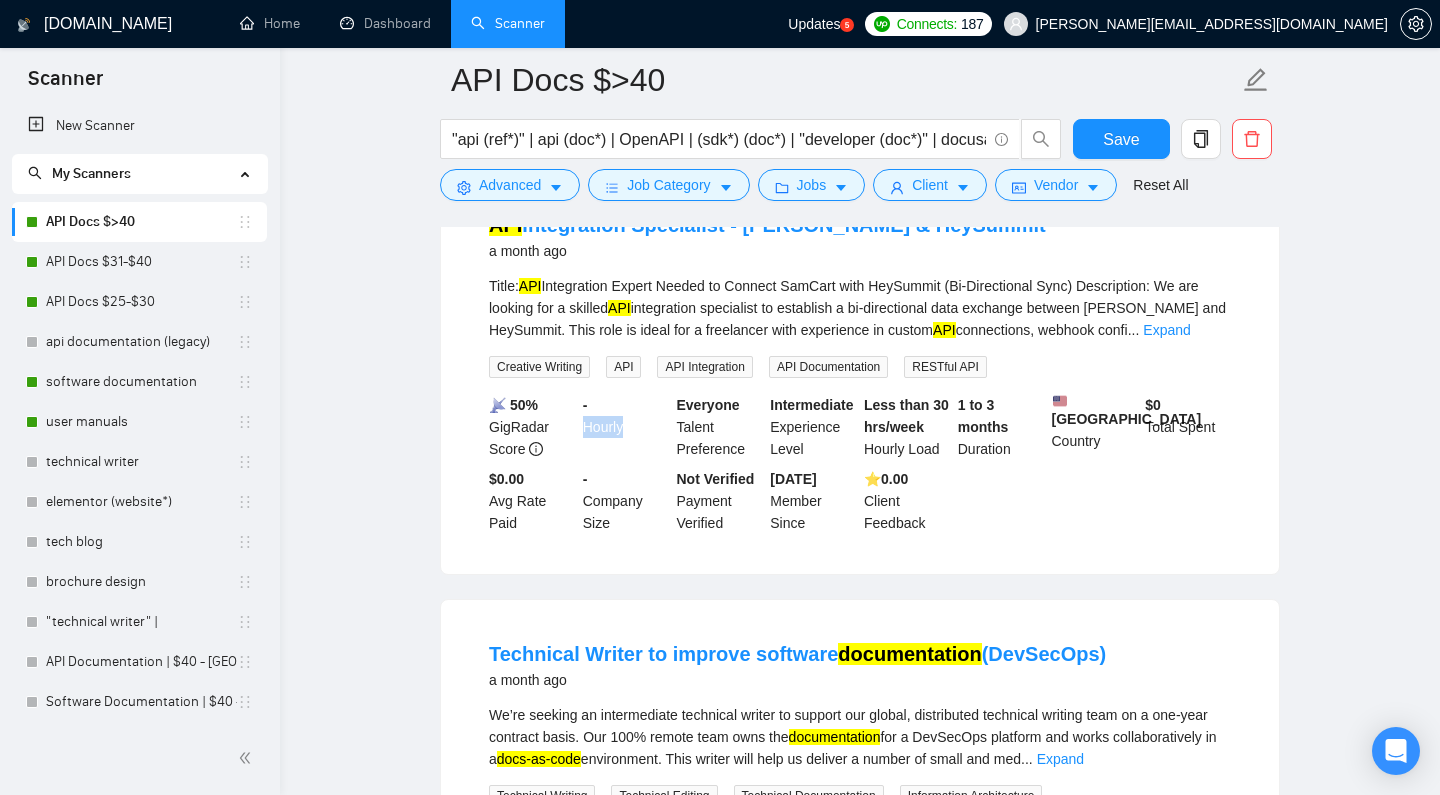 click on "- Hourly" at bounding box center [626, 427] 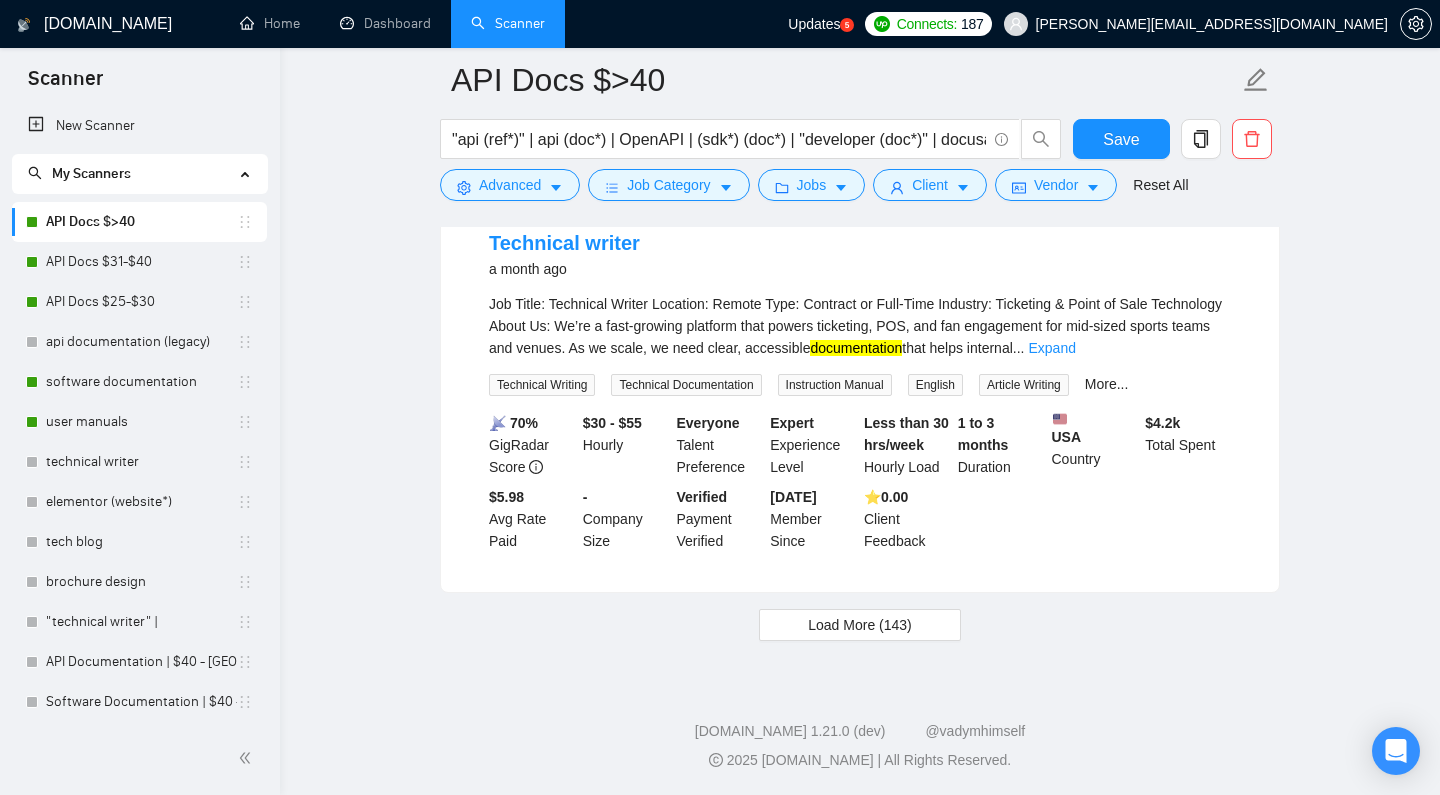 scroll, scrollTop: 4183, scrollLeft: 0, axis: vertical 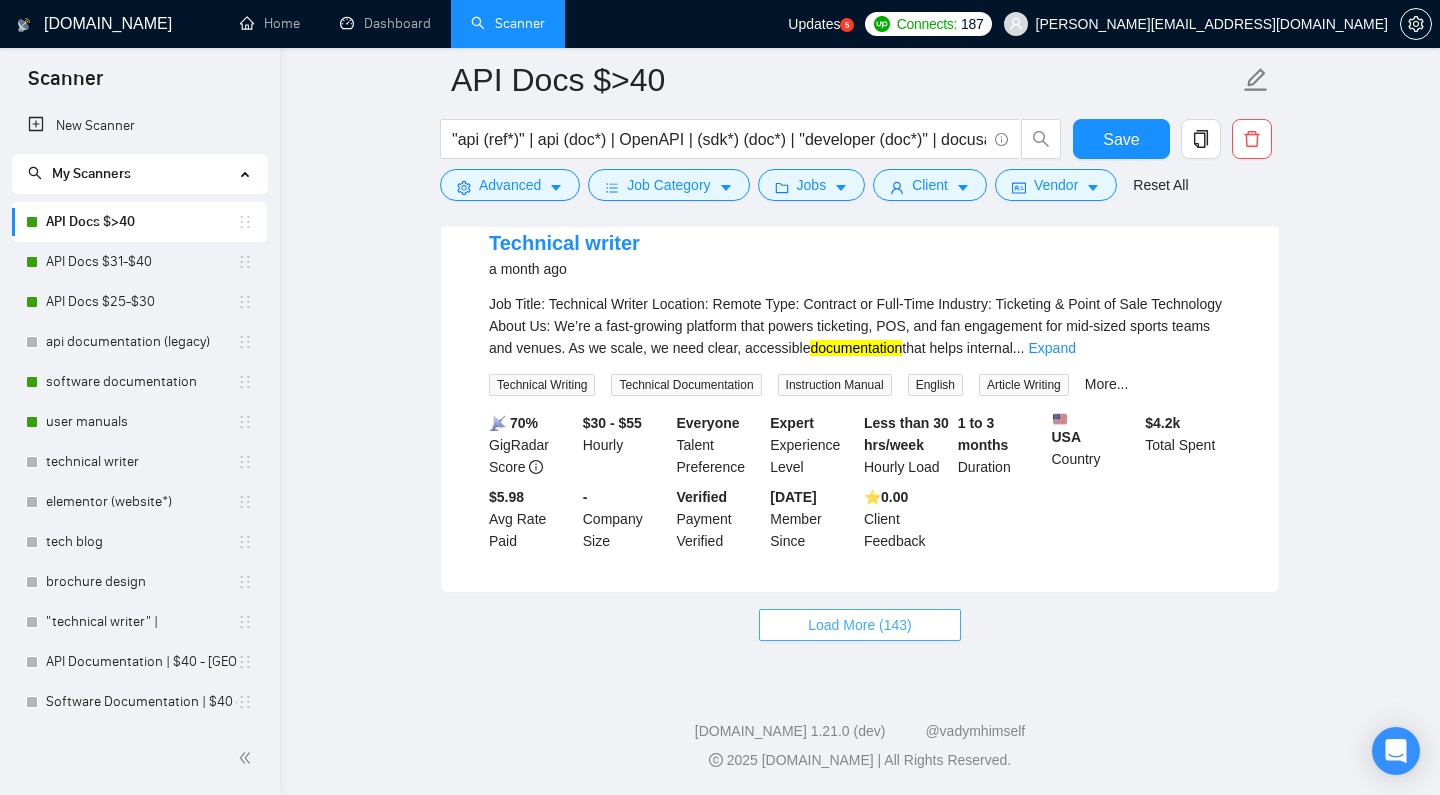 click on "Load More (143)" at bounding box center (860, 625) 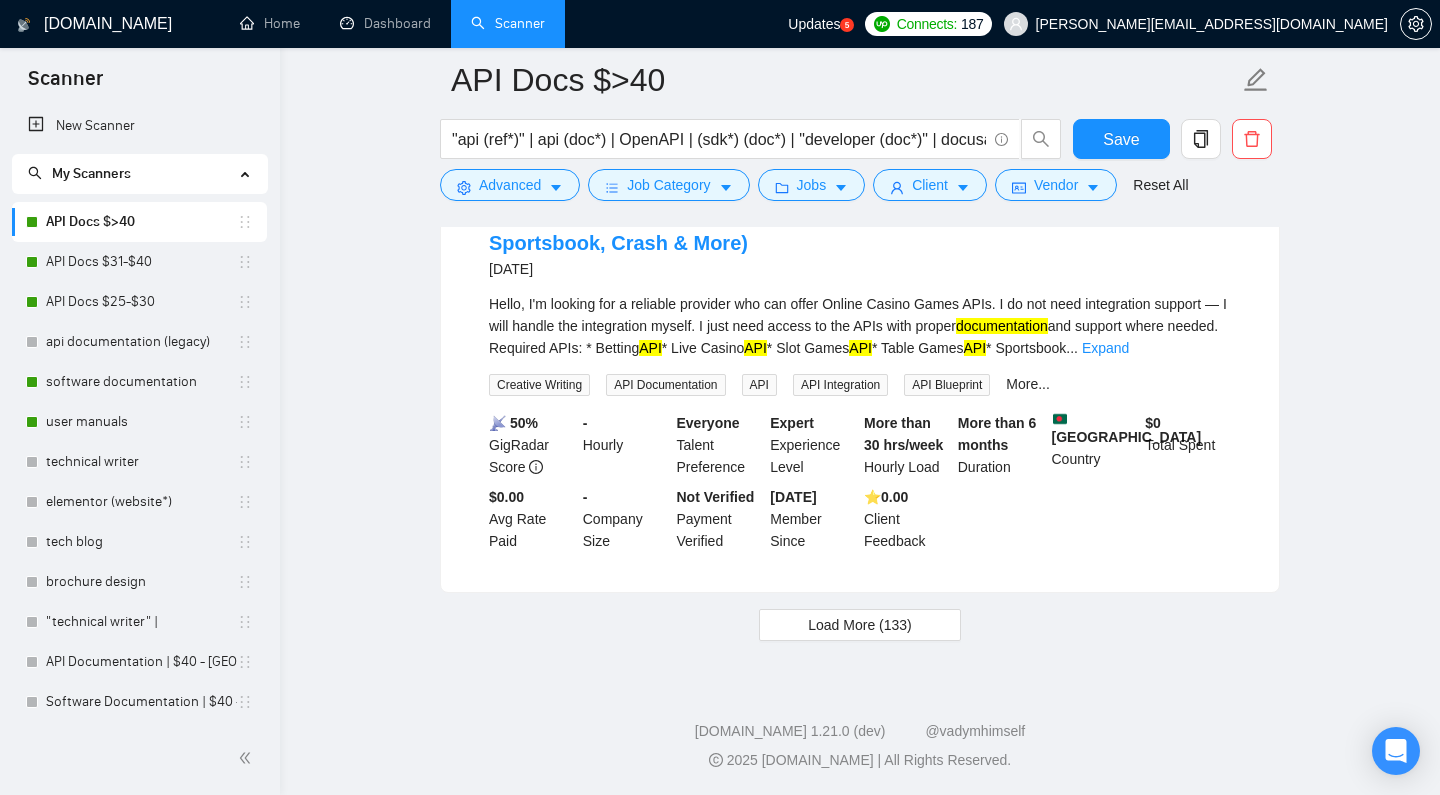 scroll, scrollTop: 8637, scrollLeft: 0, axis: vertical 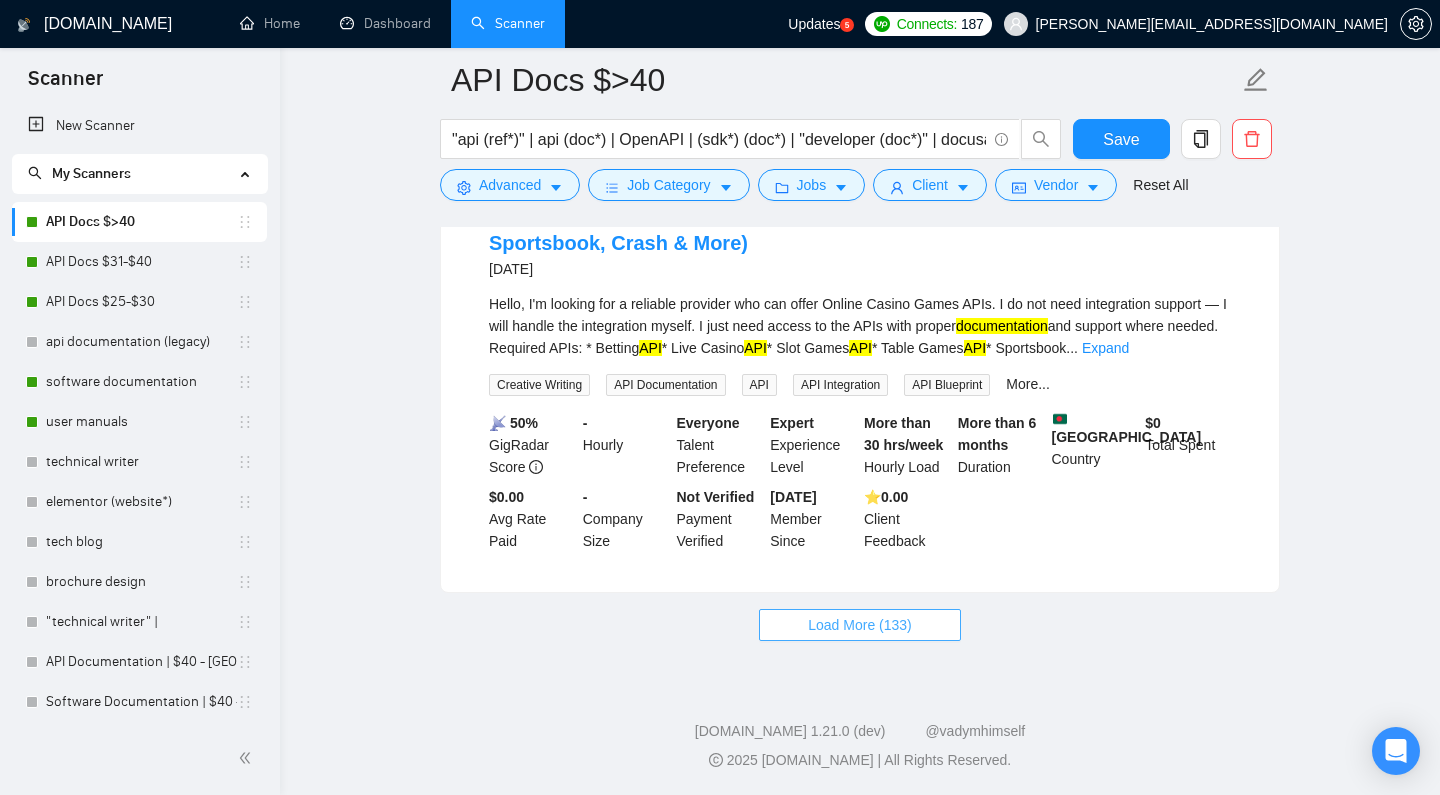 click on "Load More (133)" at bounding box center (860, 625) 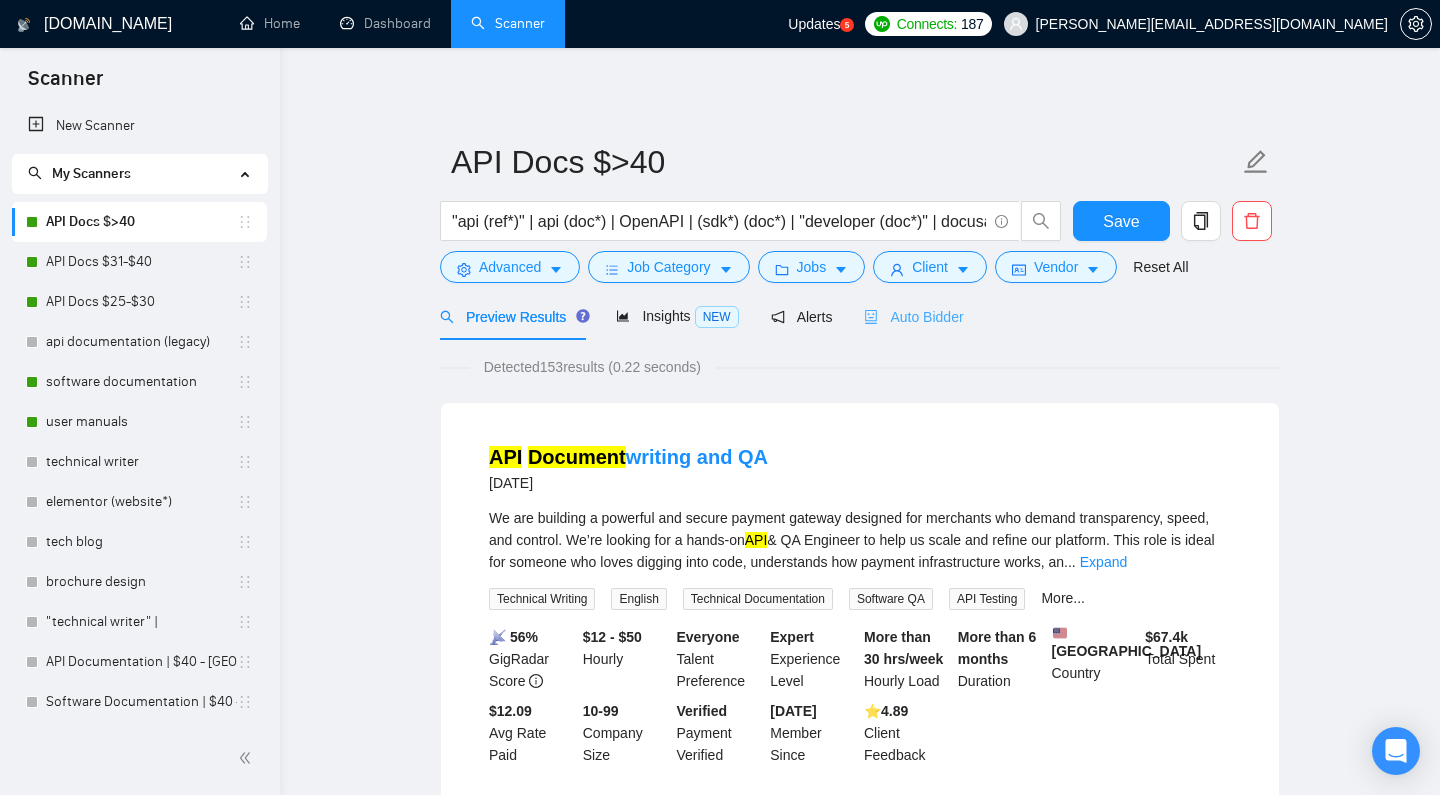 scroll, scrollTop: 0, scrollLeft: 0, axis: both 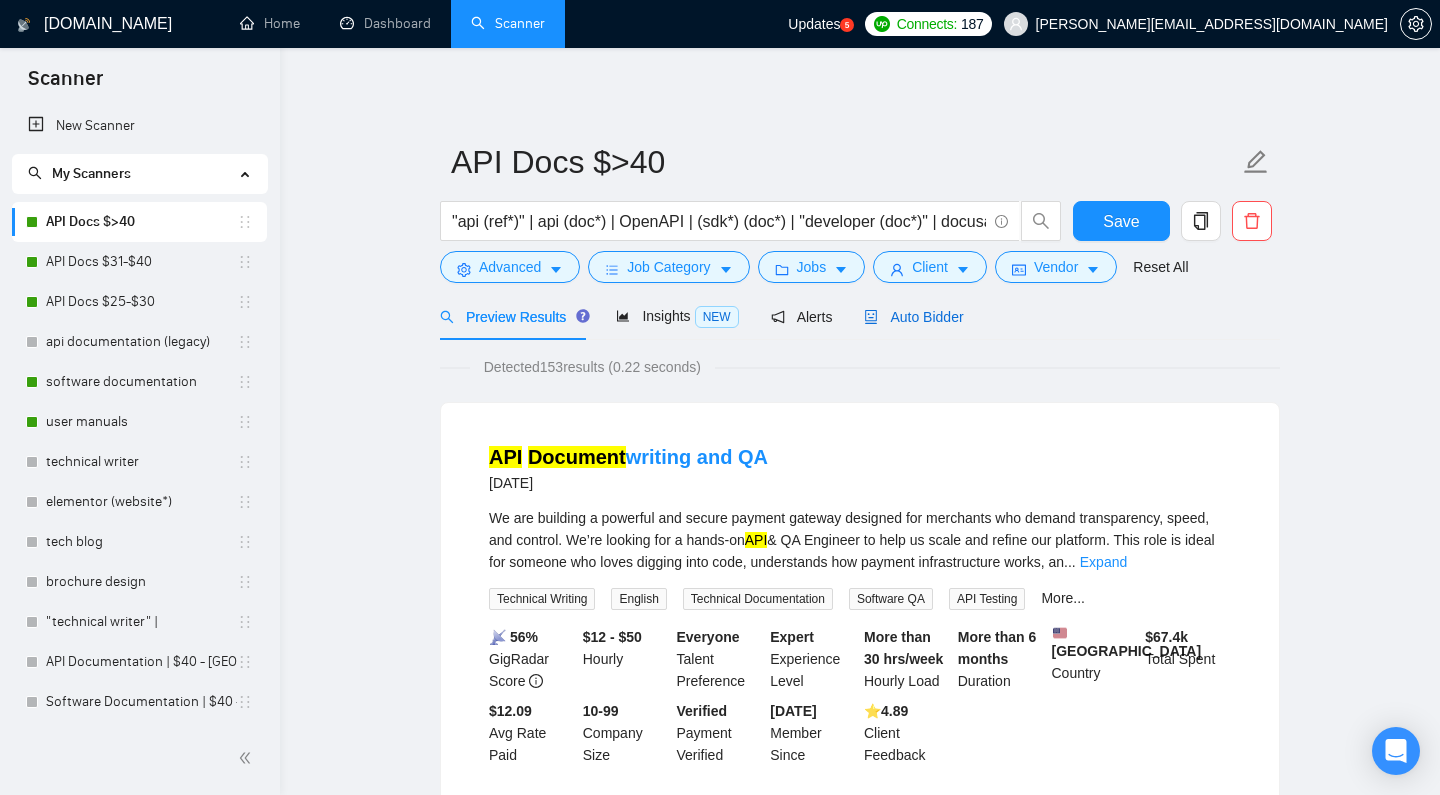click on "Auto Bidder" at bounding box center (913, 317) 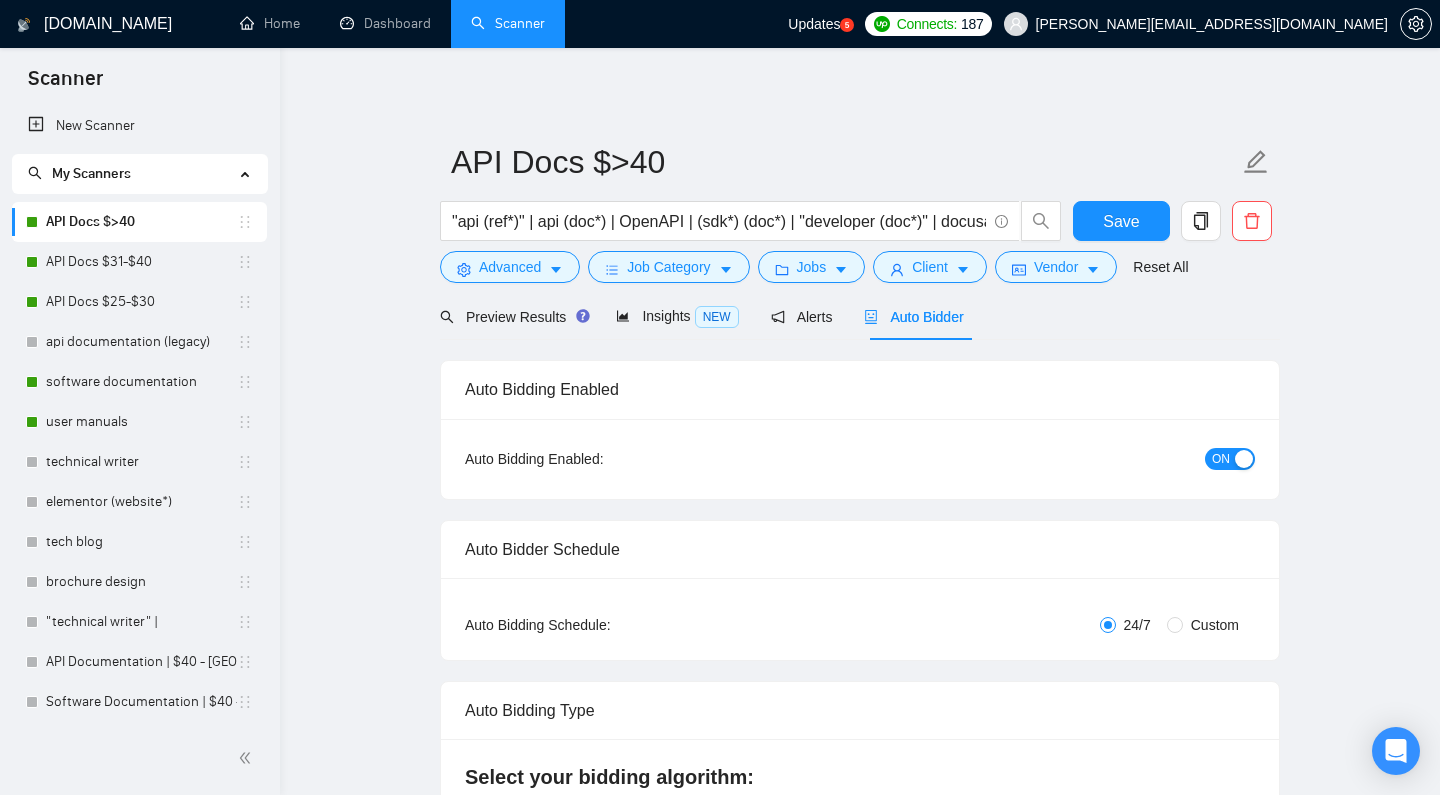 type 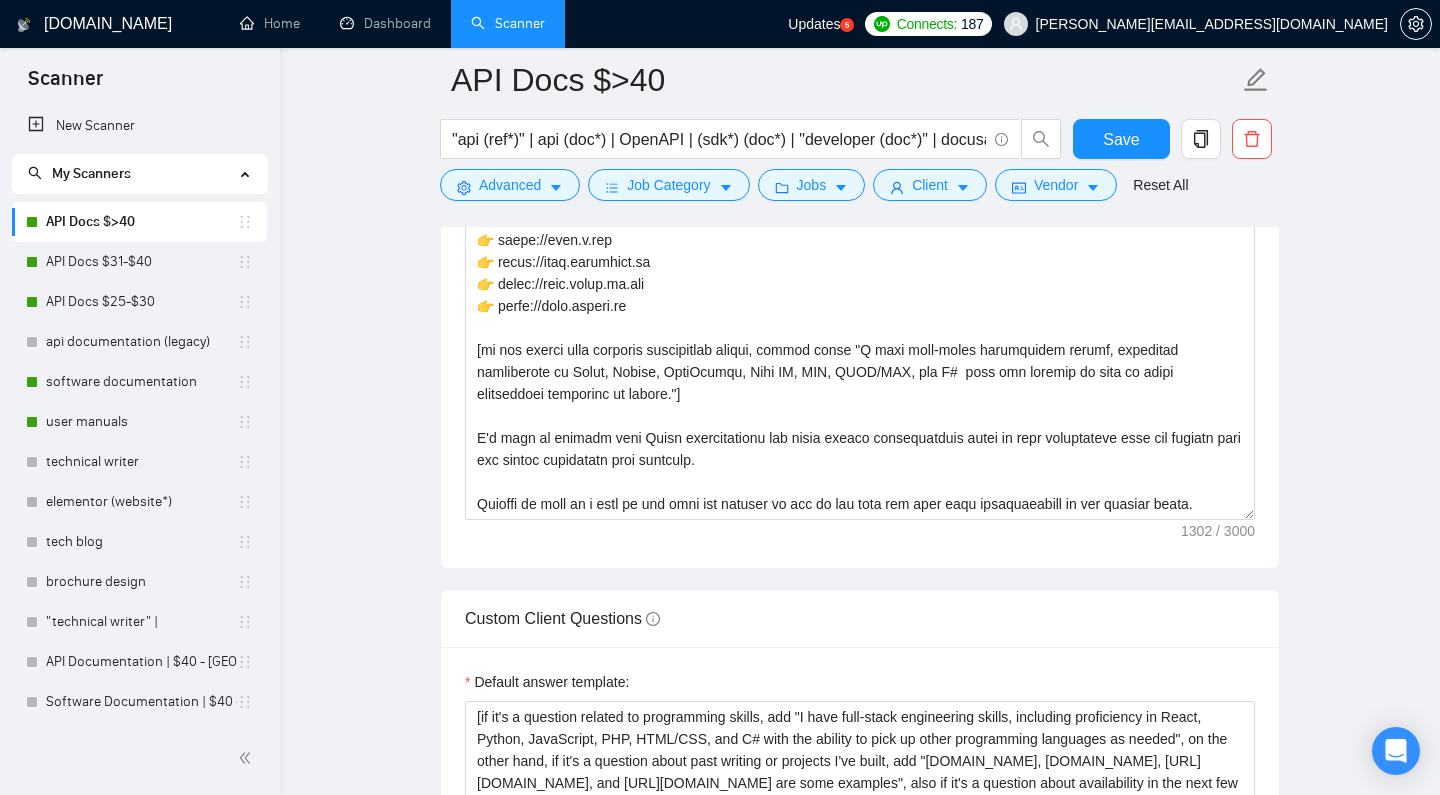 scroll, scrollTop: 1683, scrollLeft: 0, axis: vertical 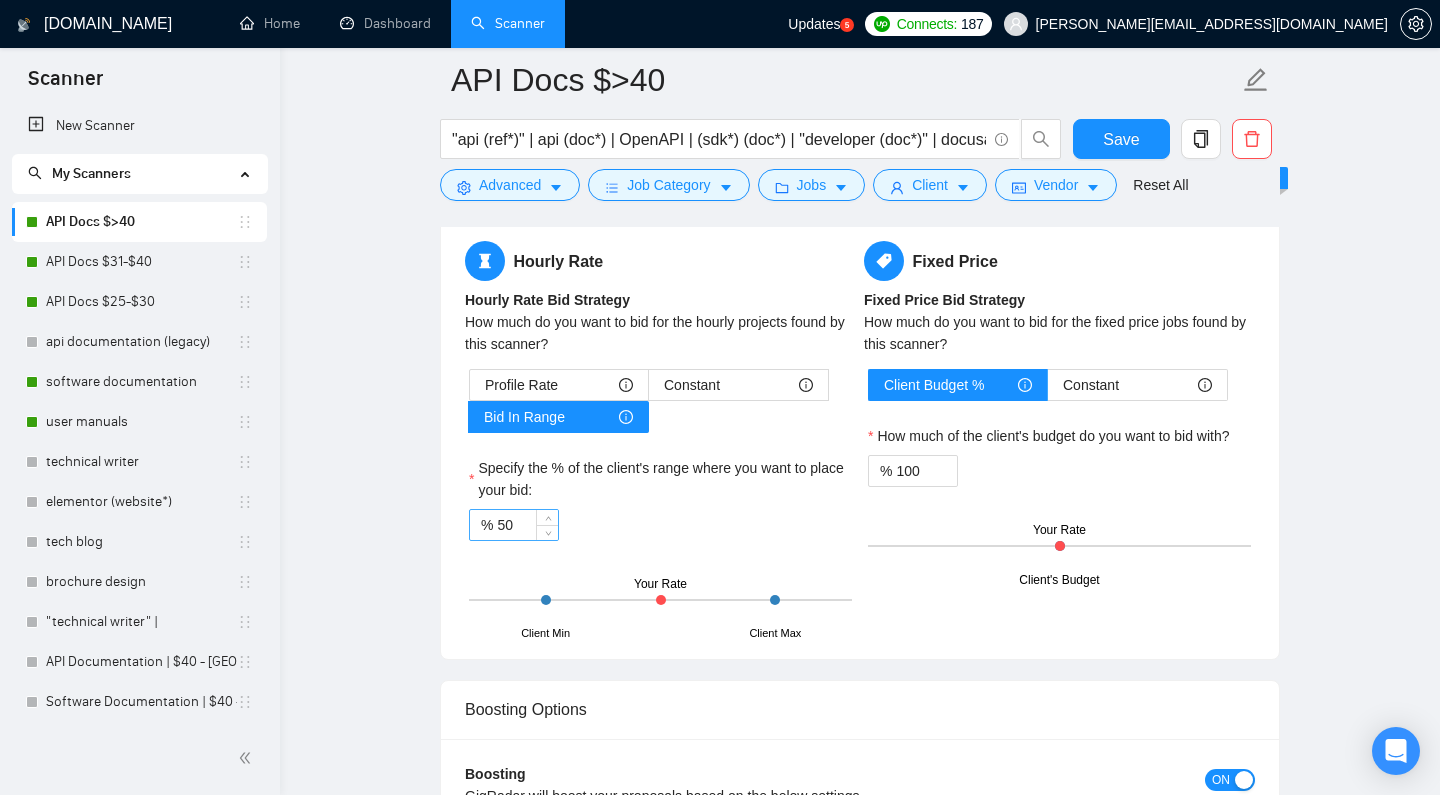 drag, startPoint x: 482, startPoint y: 522, endPoint x: 514, endPoint y: 518, distance: 32.24903 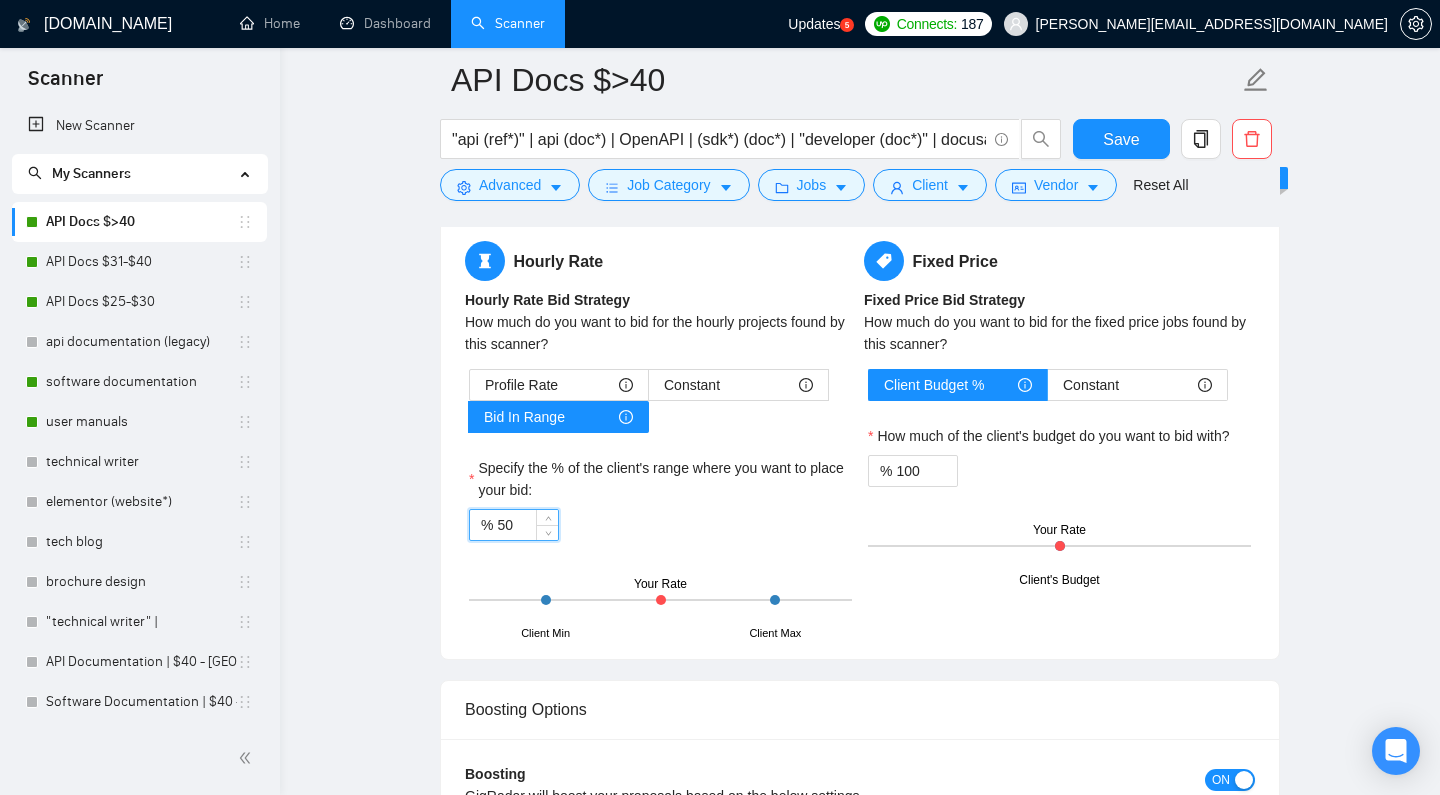 drag, startPoint x: 514, startPoint y: 518, endPoint x: 450, endPoint y: 522, distance: 64.12488 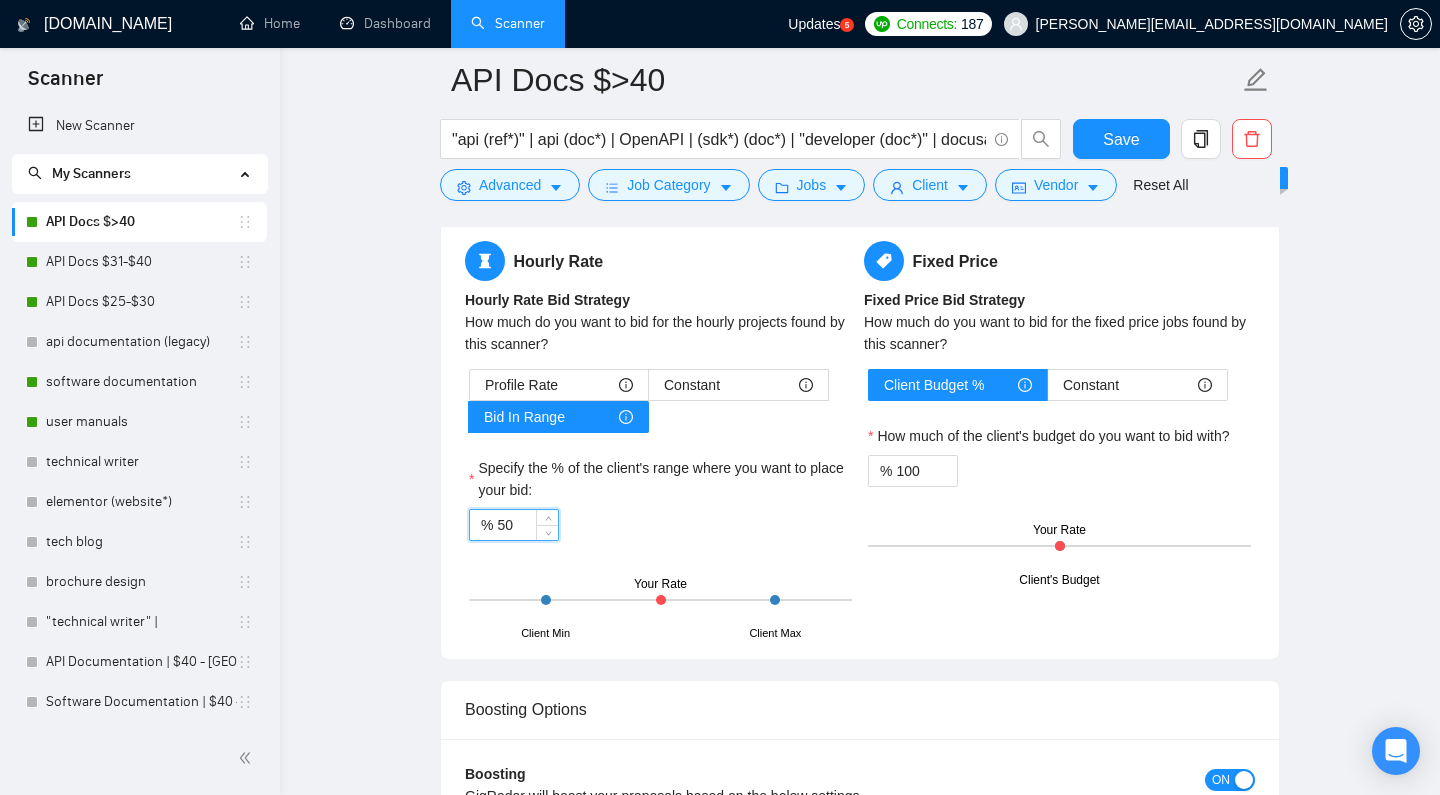 click on "Specify the % of the client's range where you want to place your bid:" at bounding box center (660, 479) 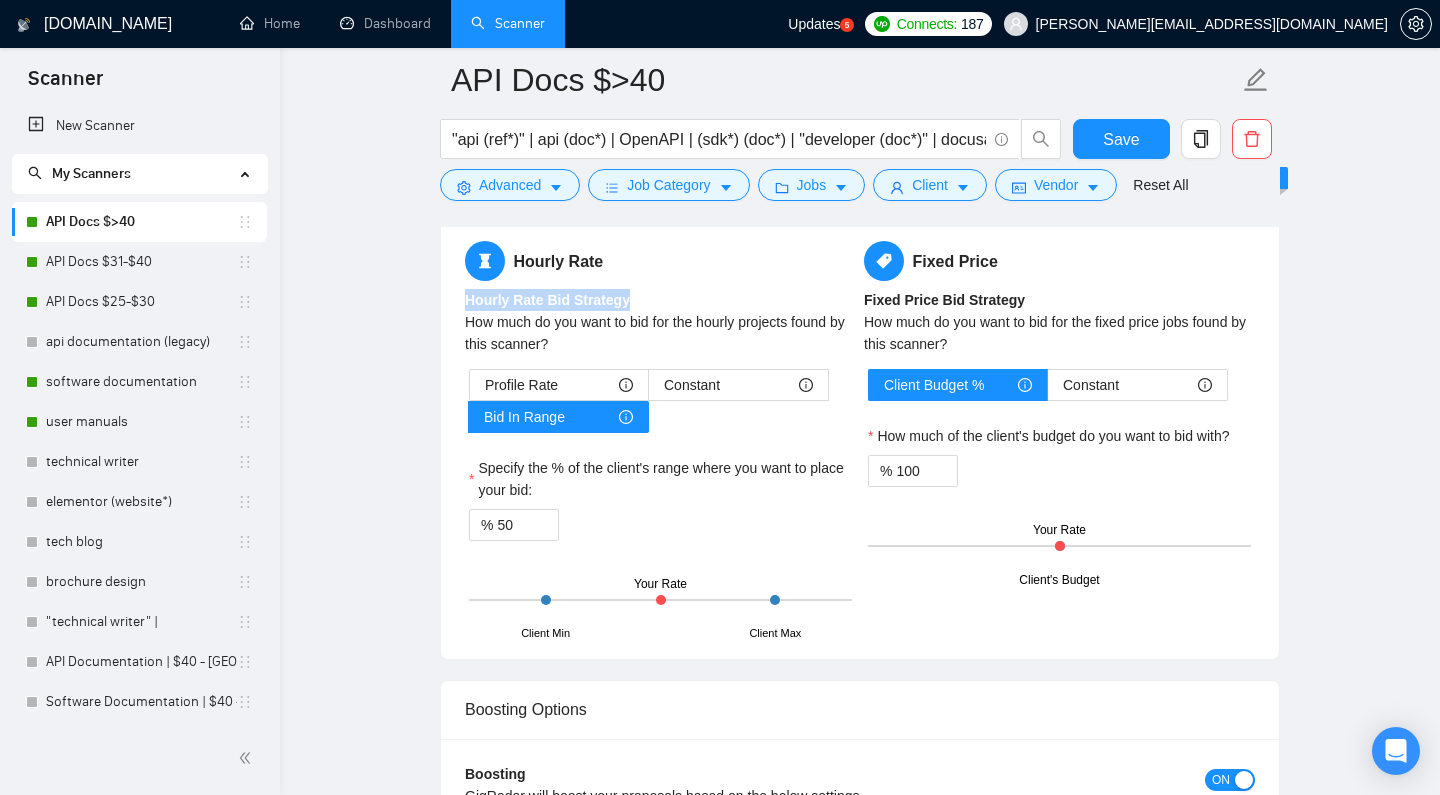 drag, startPoint x: 662, startPoint y: 305, endPoint x: 443, endPoint y: 304, distance: 219.00229 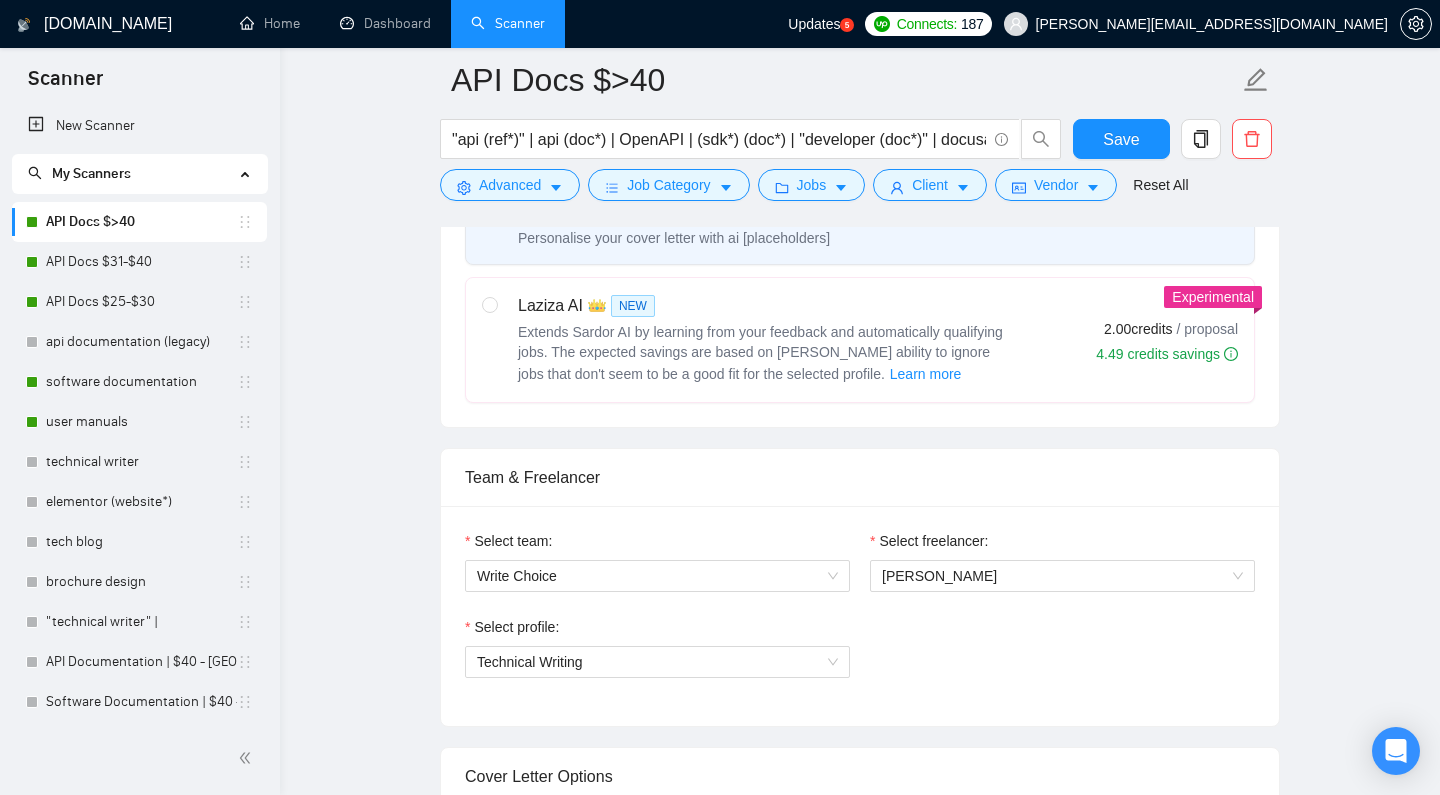scroll, scrollTop: 792, scrollLeft: 0, axis: vertical 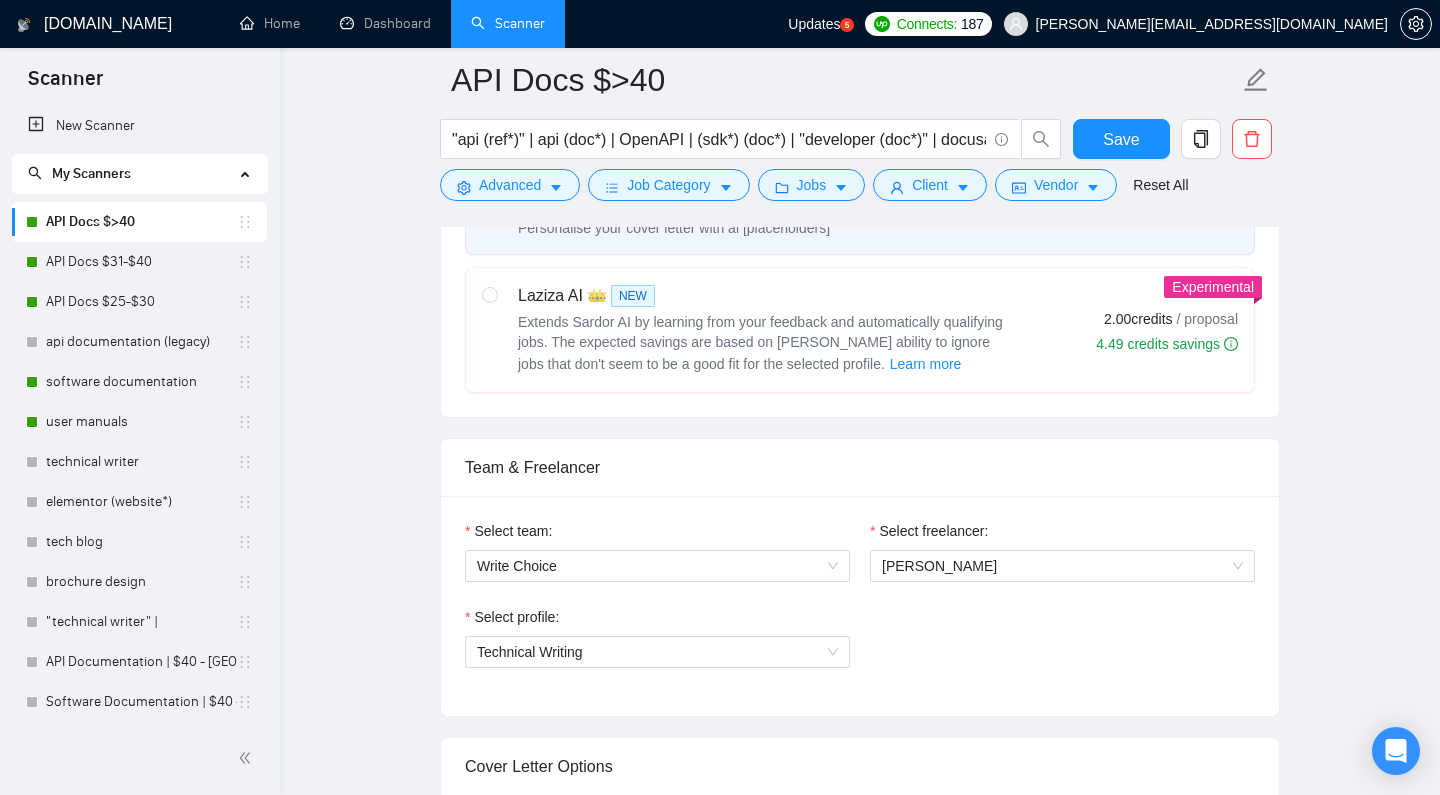 click on "API Docs $>40" at bounding box center (141, 222) 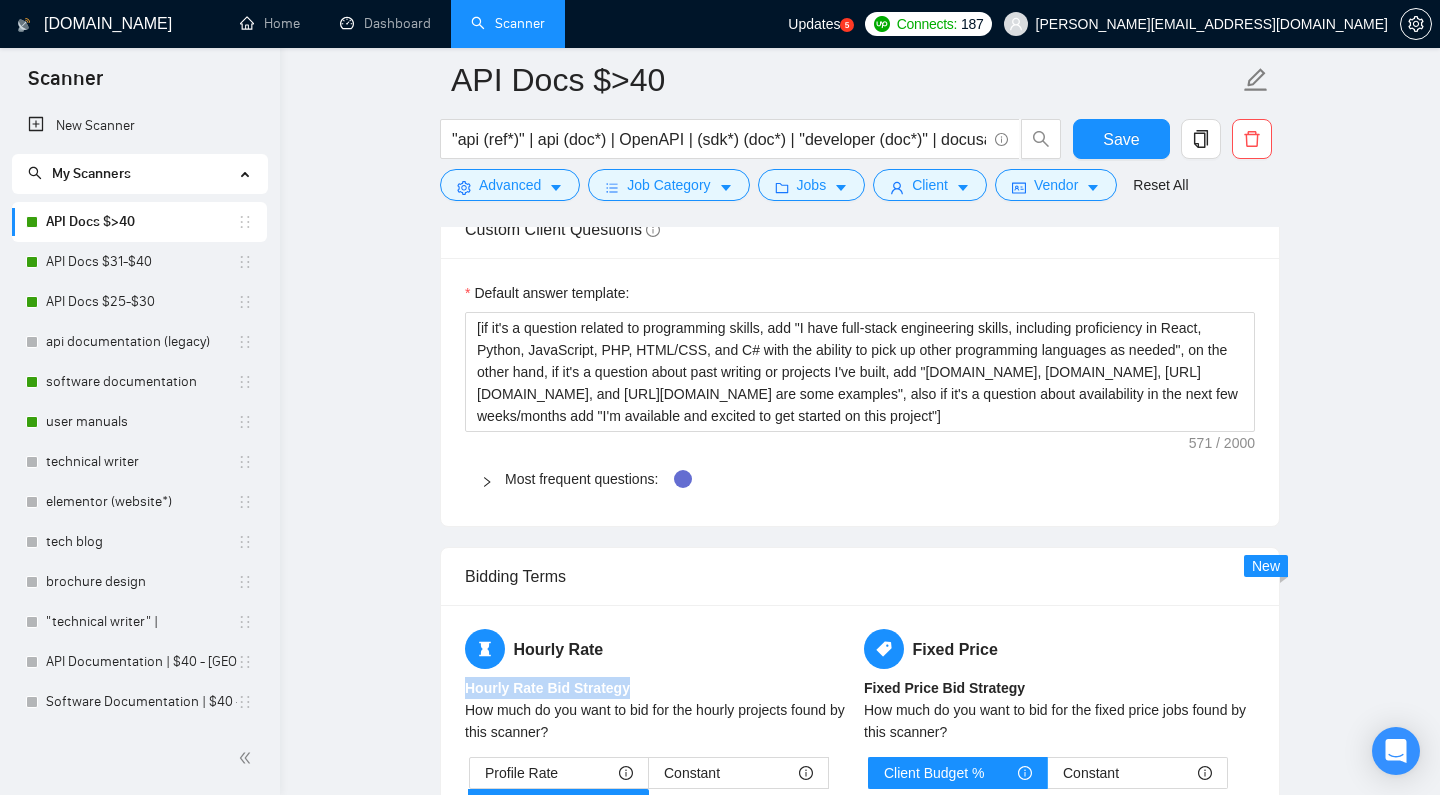 scroll, scrollTop: 2111, scrollLeft: 0, axis: vertical 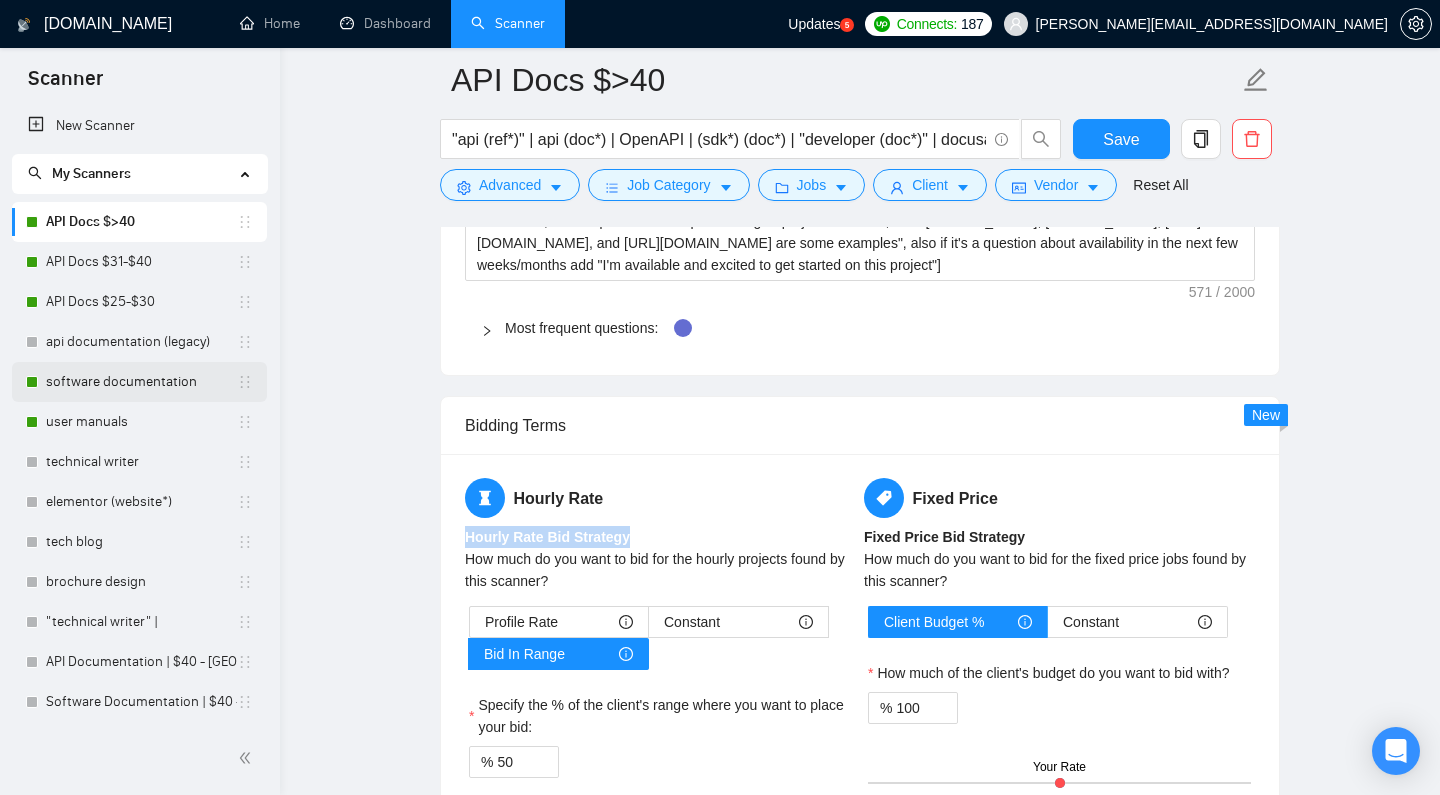 click on "software documentation" at bounding box center [141, 382] 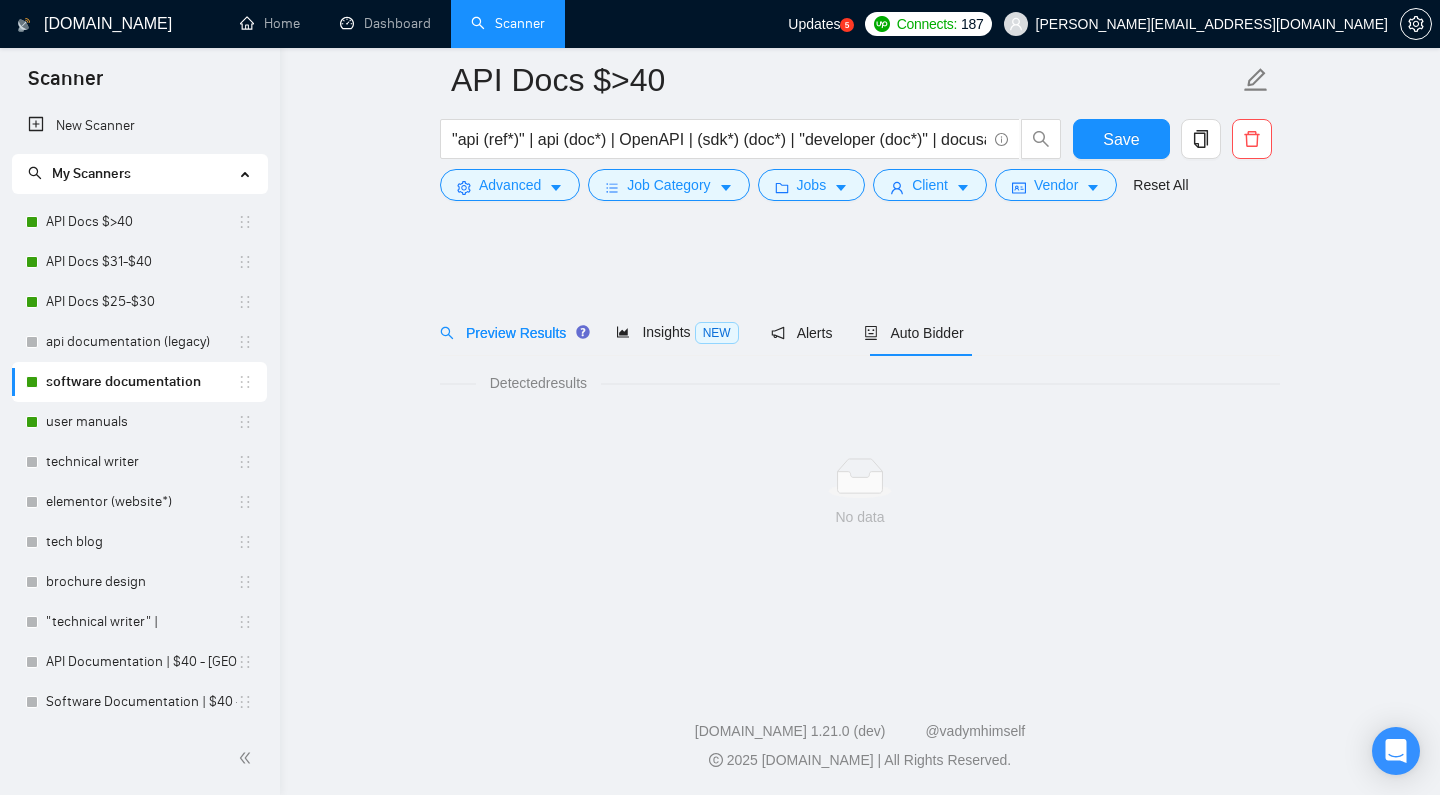 scroll, scrollTop: 0, scrollLeft: 0, axis: both 